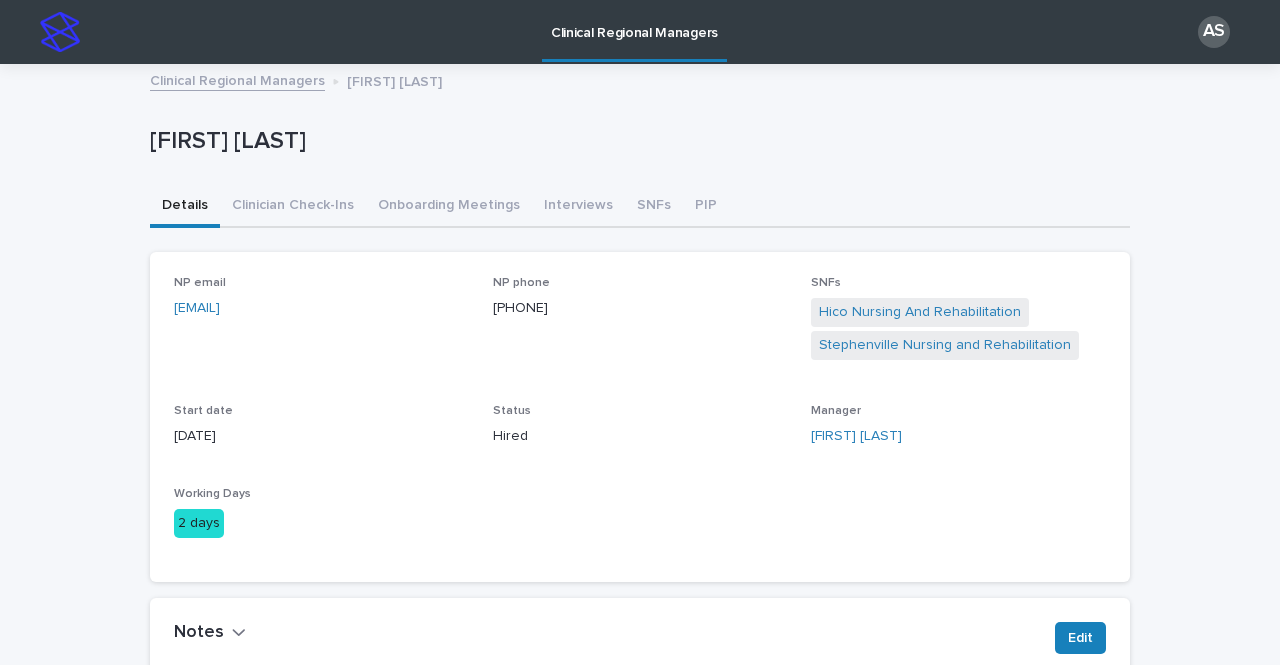 scroll, scrollTop: 0, scrollLeft: 0, axis: both 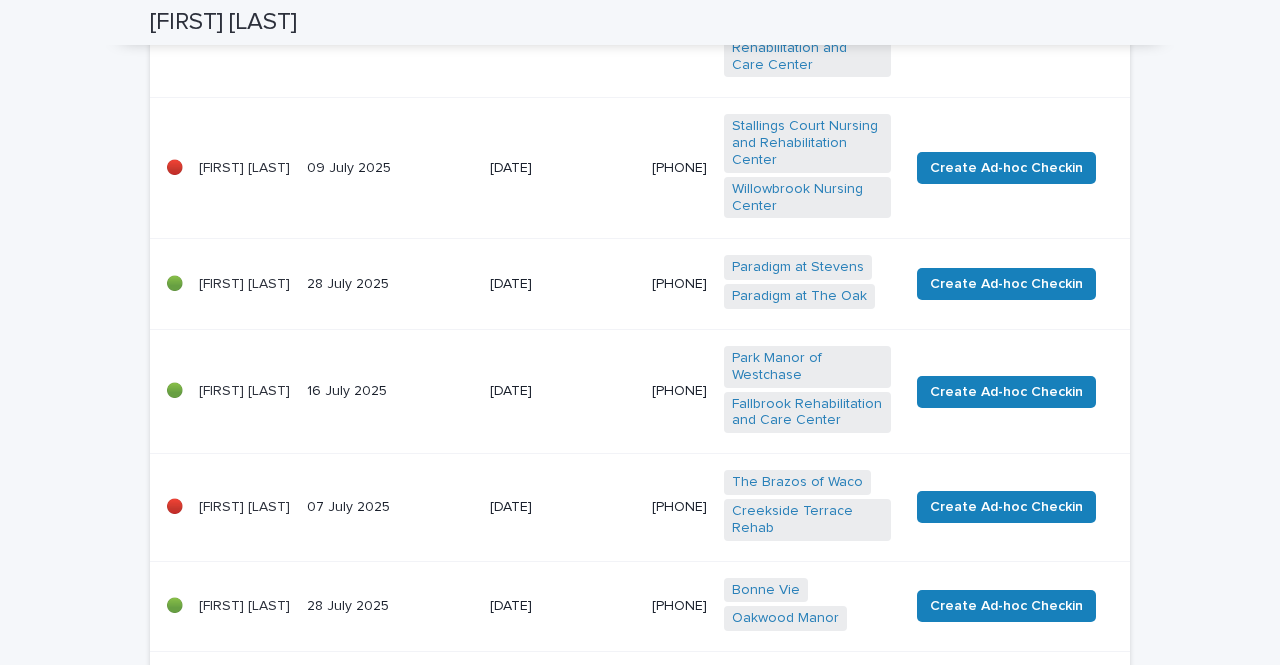 click on "[FIRST] [LAST]" at bounding box center (245, 168) 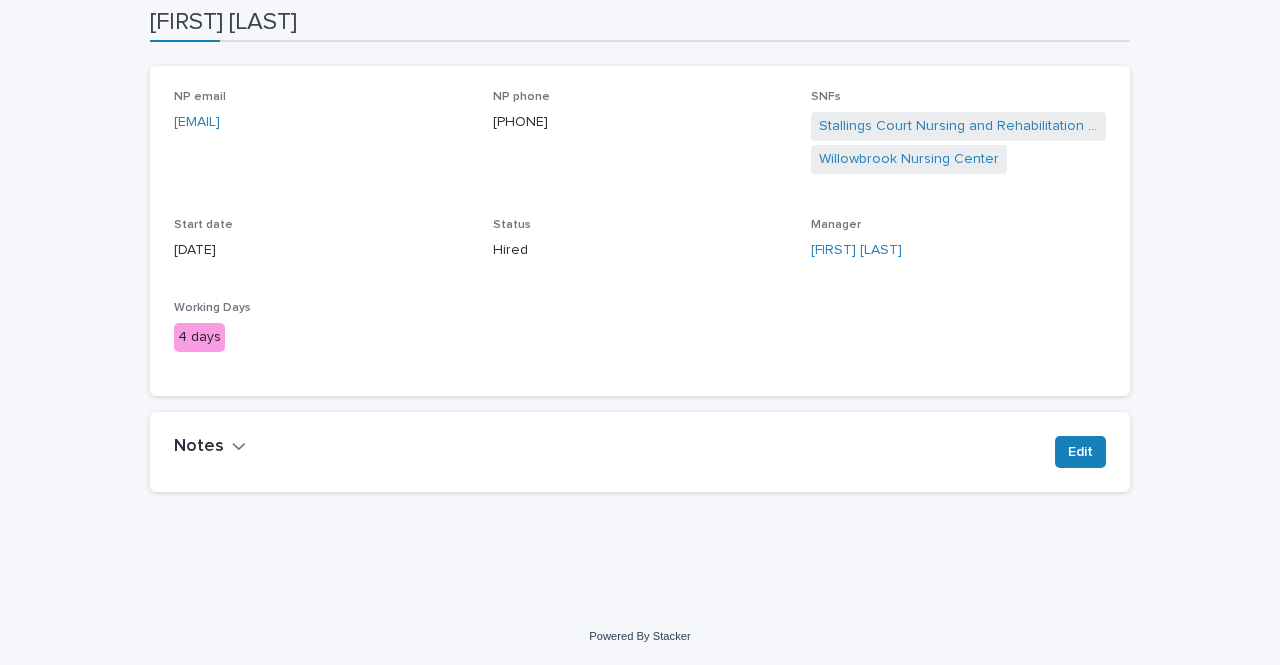 scroll, scrollTop: 0, scrollLeft: 0, axis: both 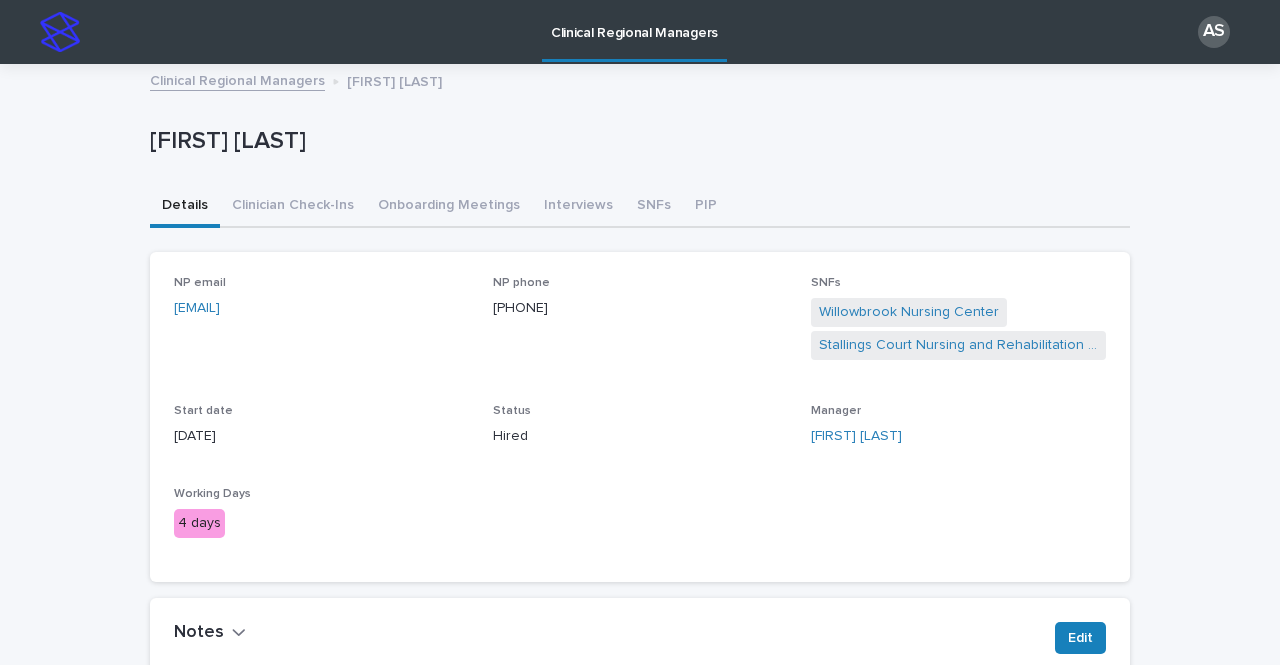 click on "Clinical Regional Managers" at bounding box center [237, 79] 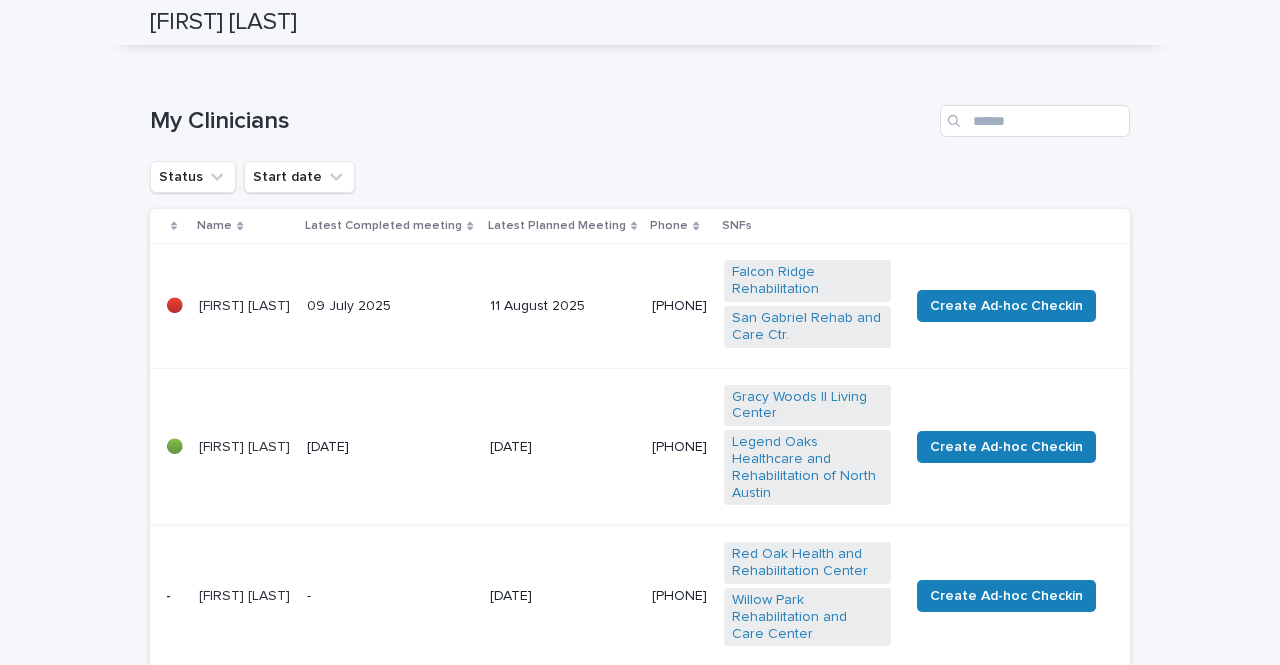 scroll, scrollTop: 0, scrollLeft: 0, axis: both 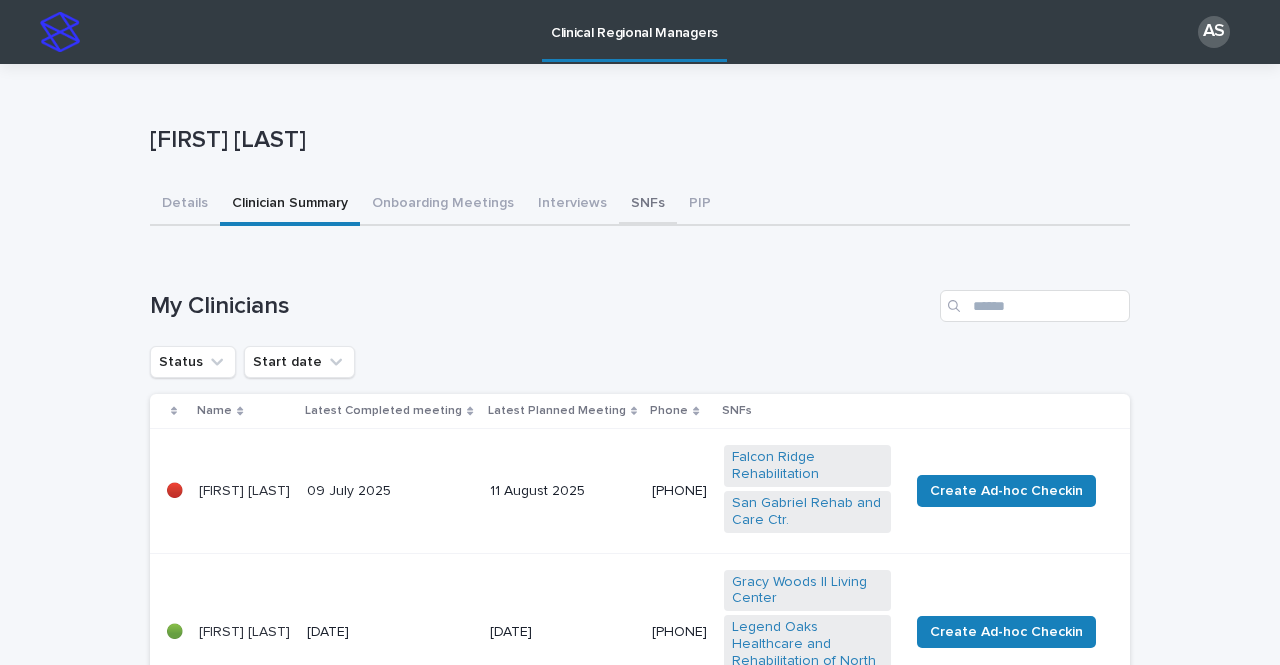 click on "SNFs" at bounding box center (648, 205) 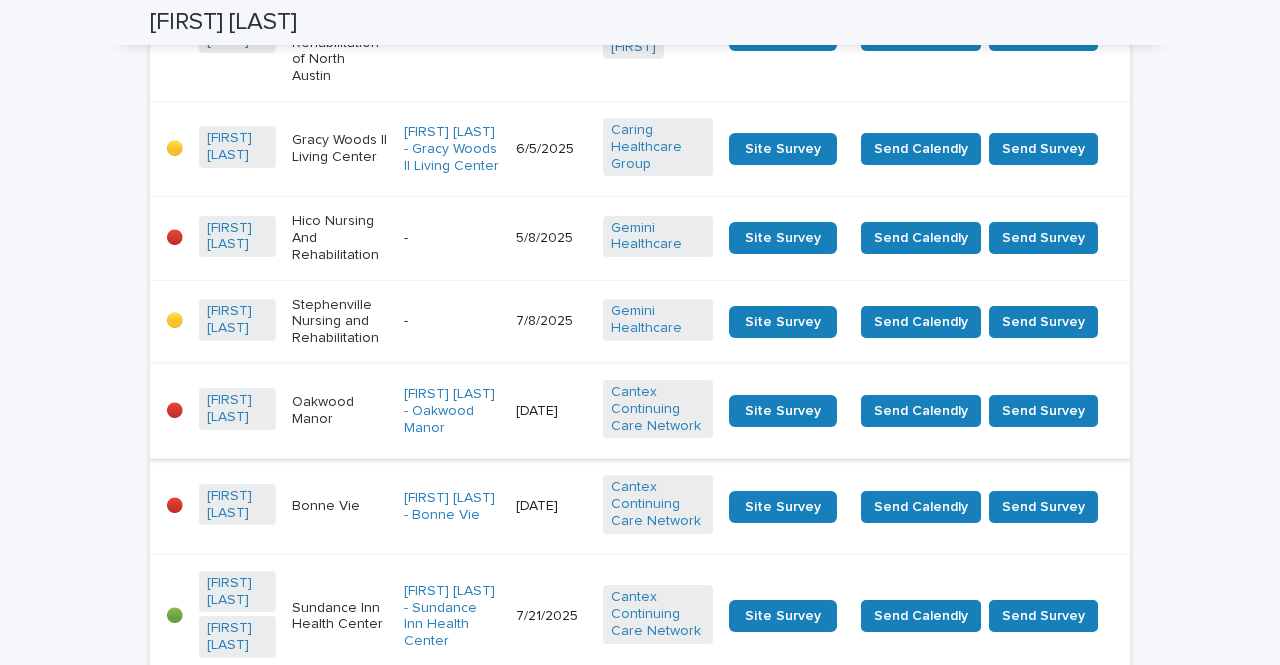 scroll, scrollTop: 1100, scrollLeft: 0, axis: vertical 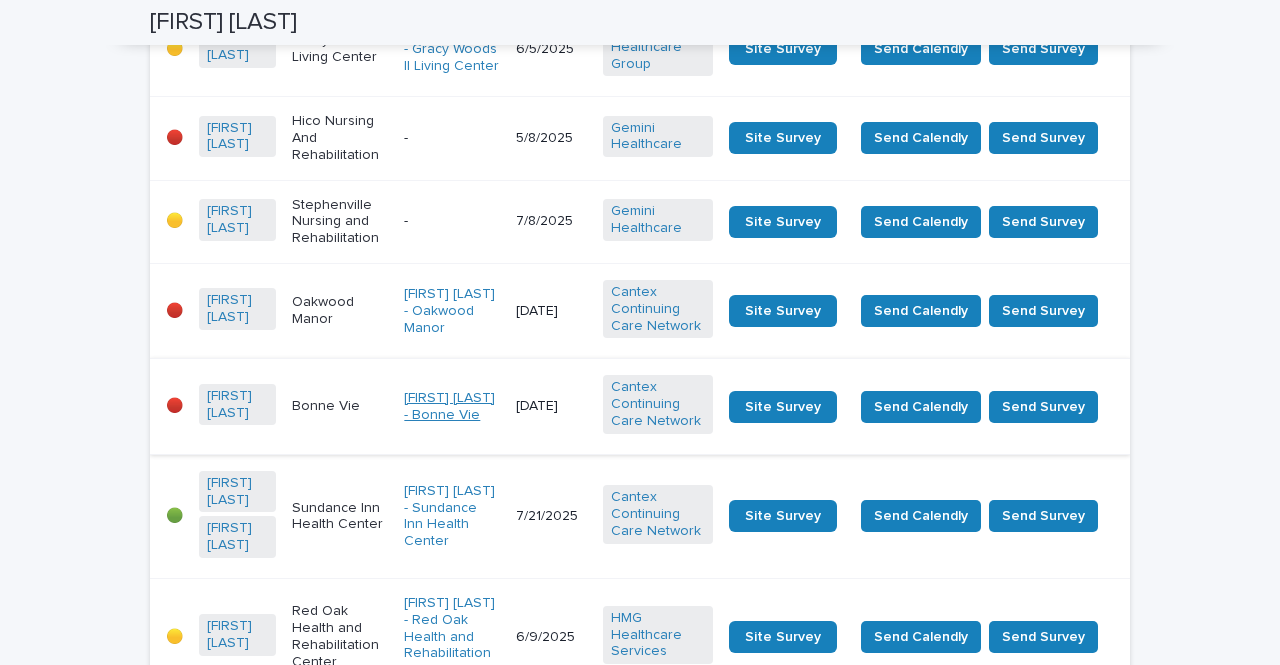 click on "[FIRST] [LAST] - Bonne Vie" at bounding box center (452, 407) 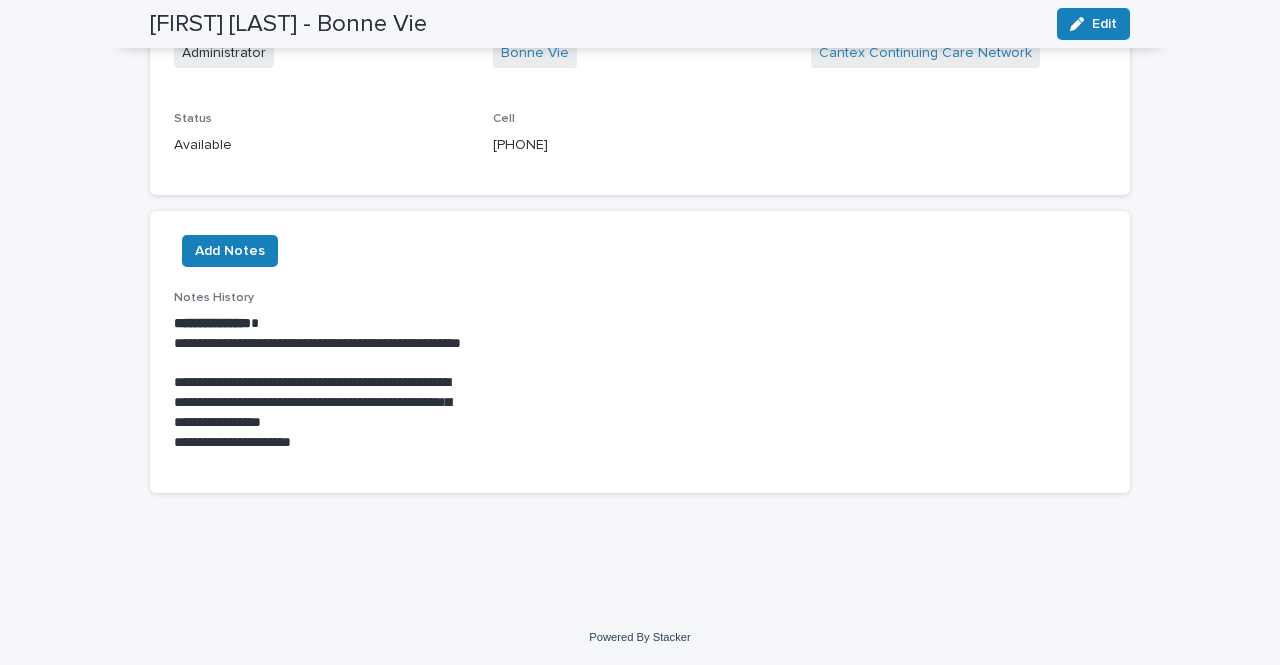 scroll, scrollTop: 0, scrollLeft: 0, axis: both 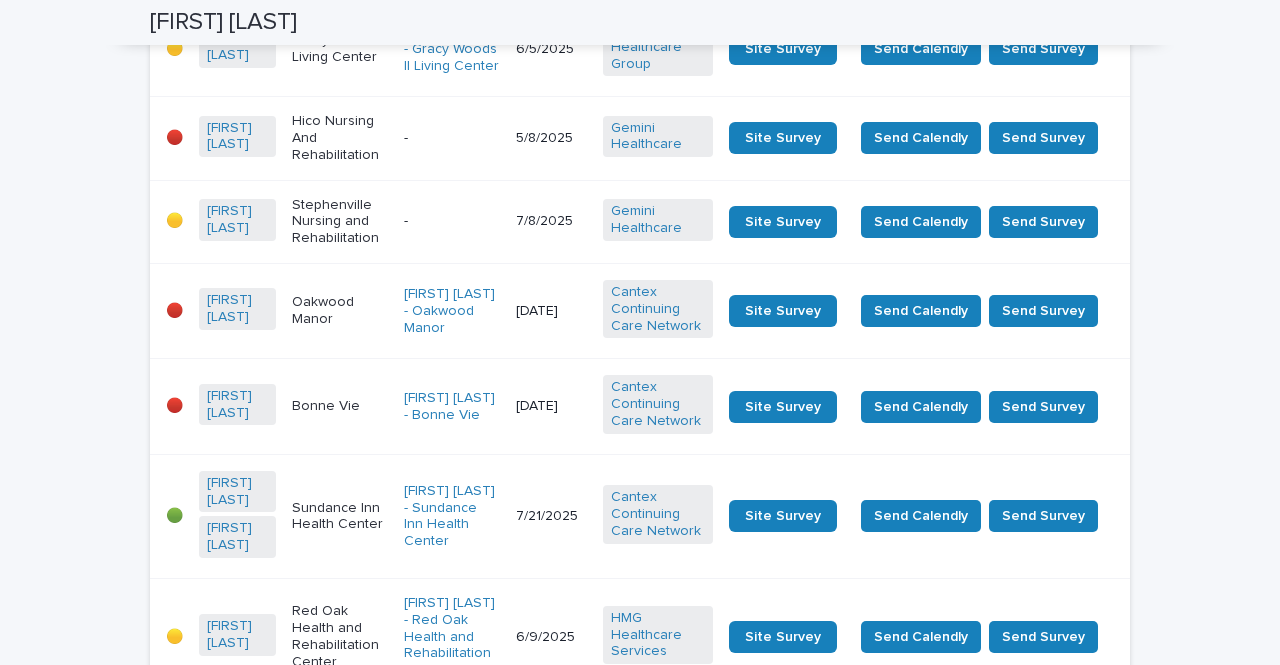 click on "Bonne Vie" at bounding box center (340, 406) 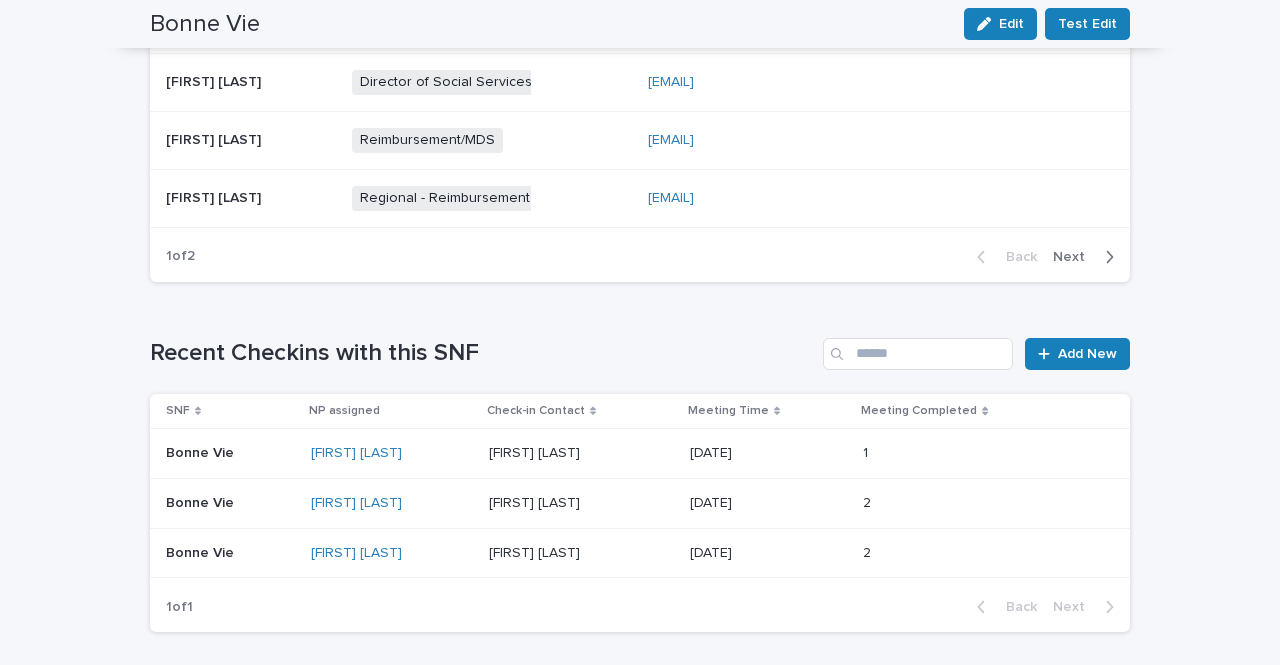 scroll, scrollTop: 1200, scrollLeft: 0, axis: vertical 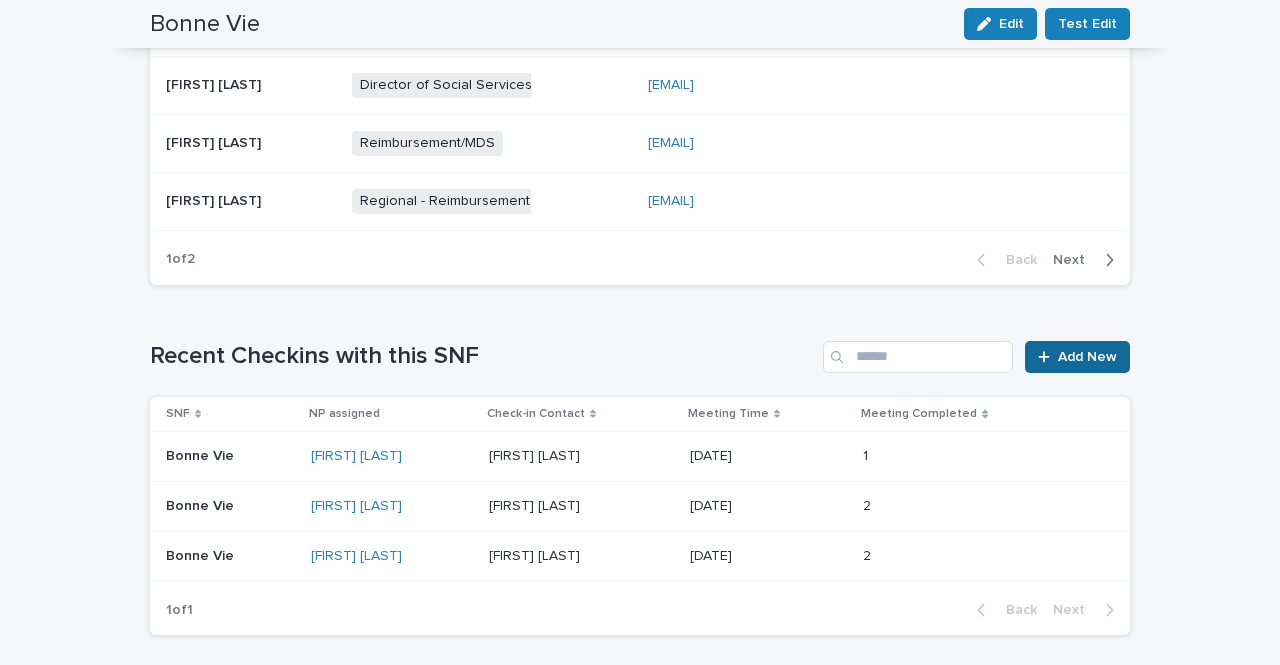 click at bounding box center [1048, 357] 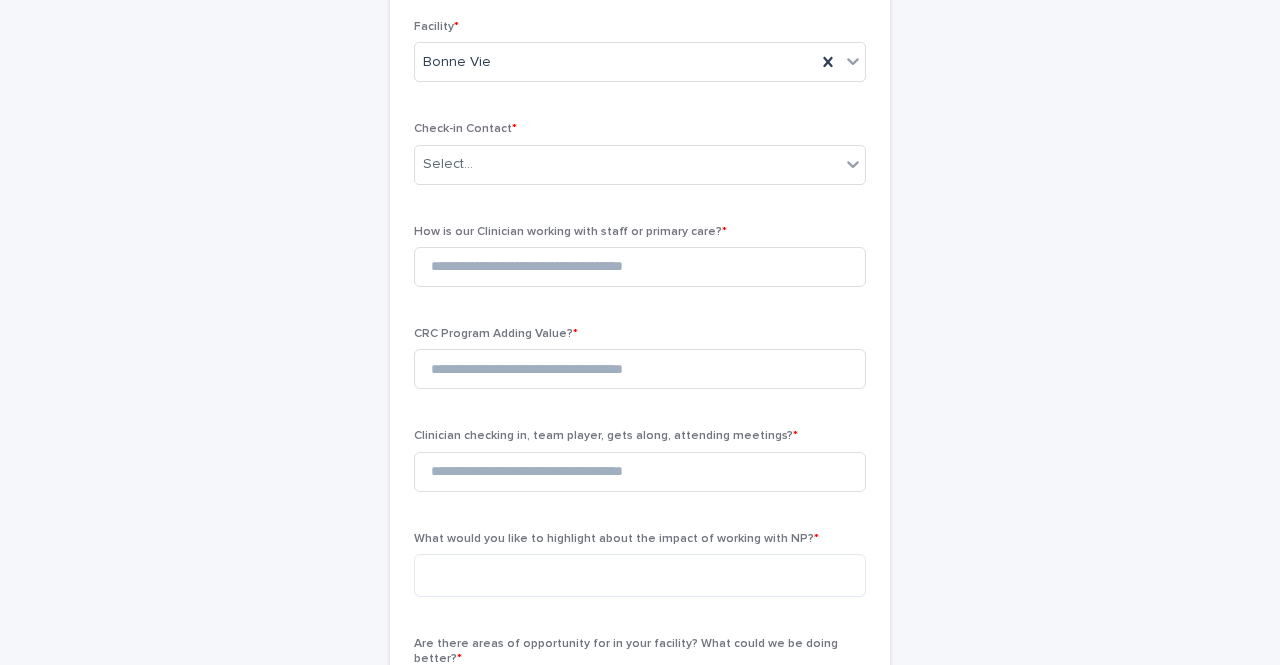 scroll, scrollTop: 0, scrollLeft: 0, axis: both 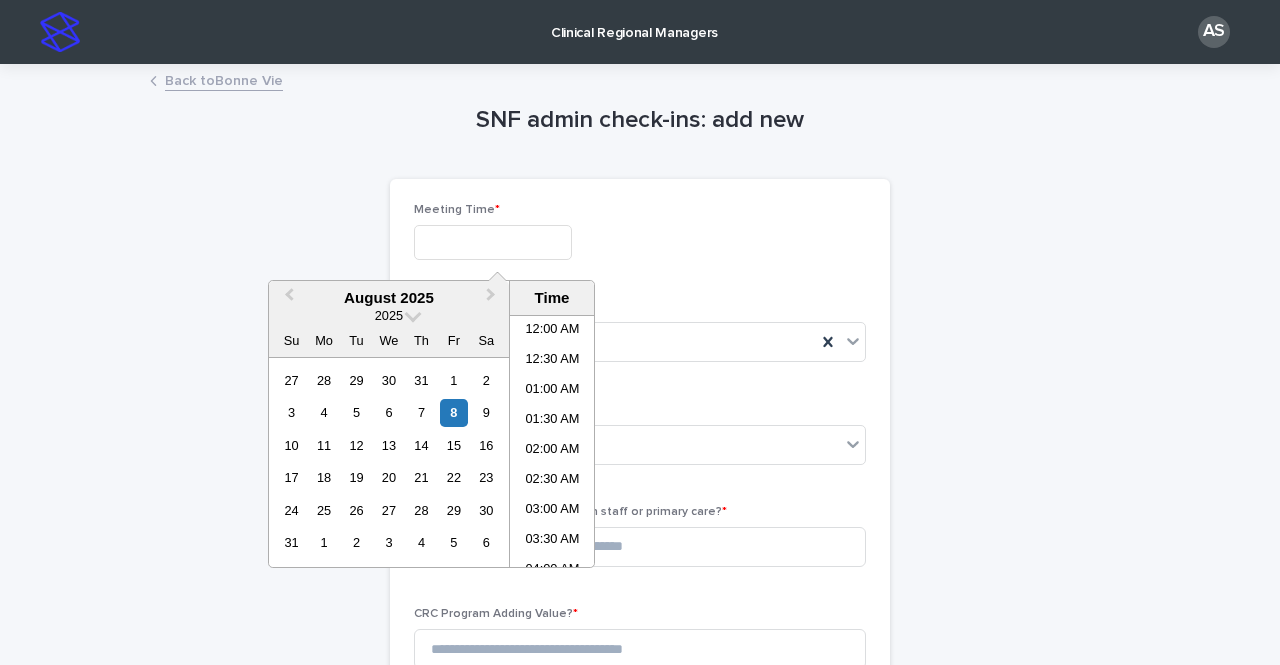 click at bounding box center [493, 242] 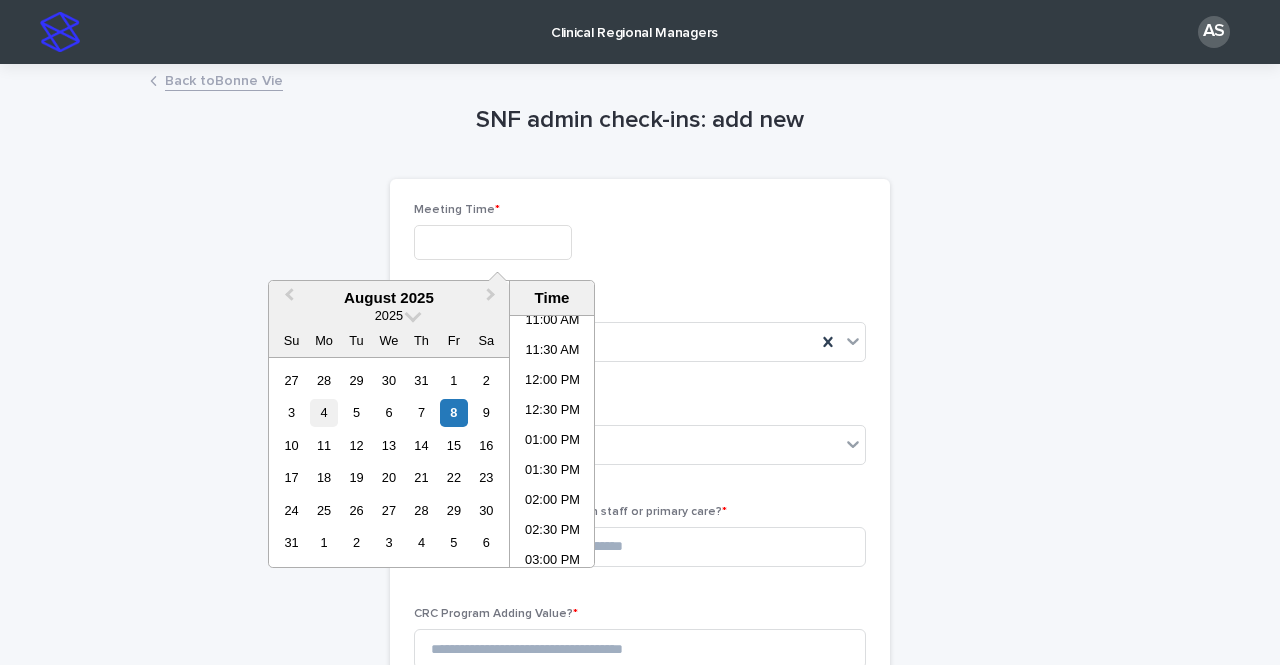 click on "4" at bounding box center (323, 412) 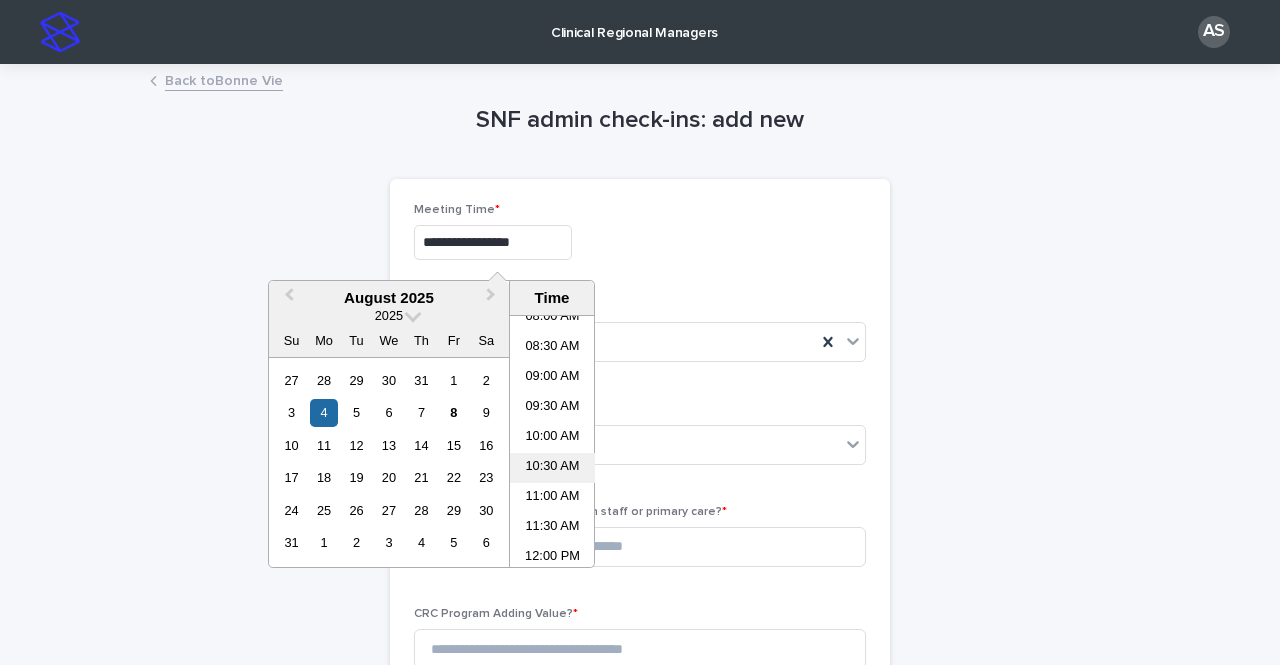 scroll, scrollTop: 469, scrollLeft: 0, axis: vertical 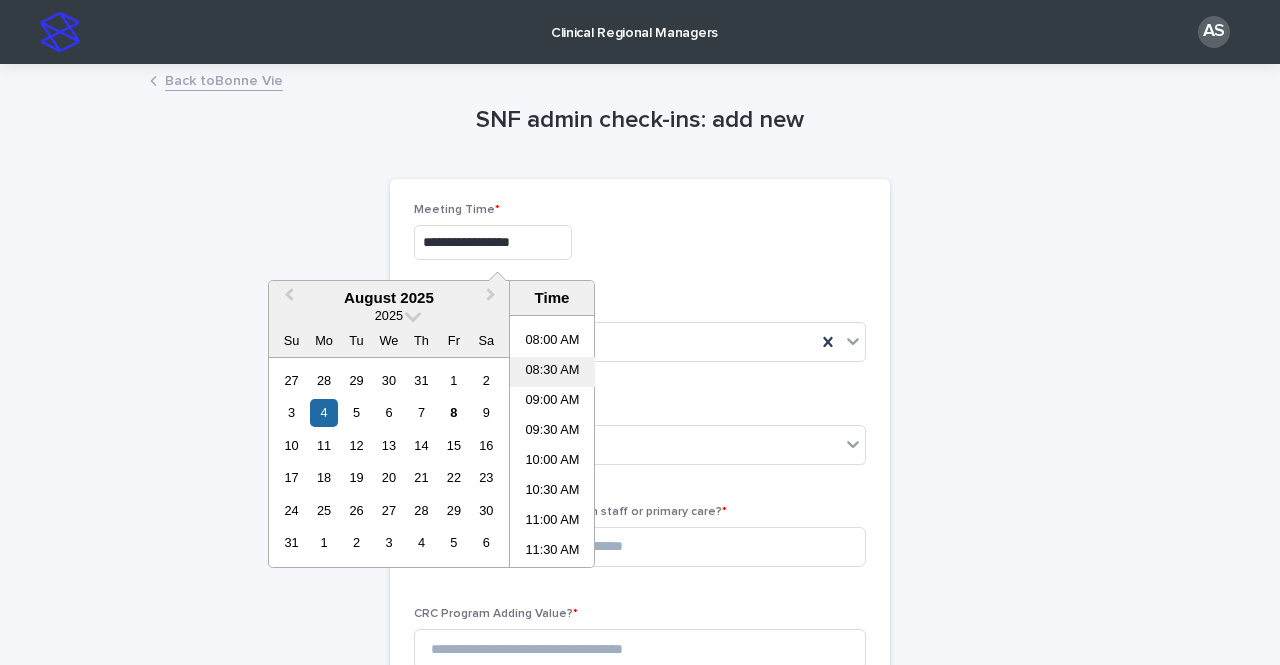 click on "08:30 AM" at bounding box center (552, 372) 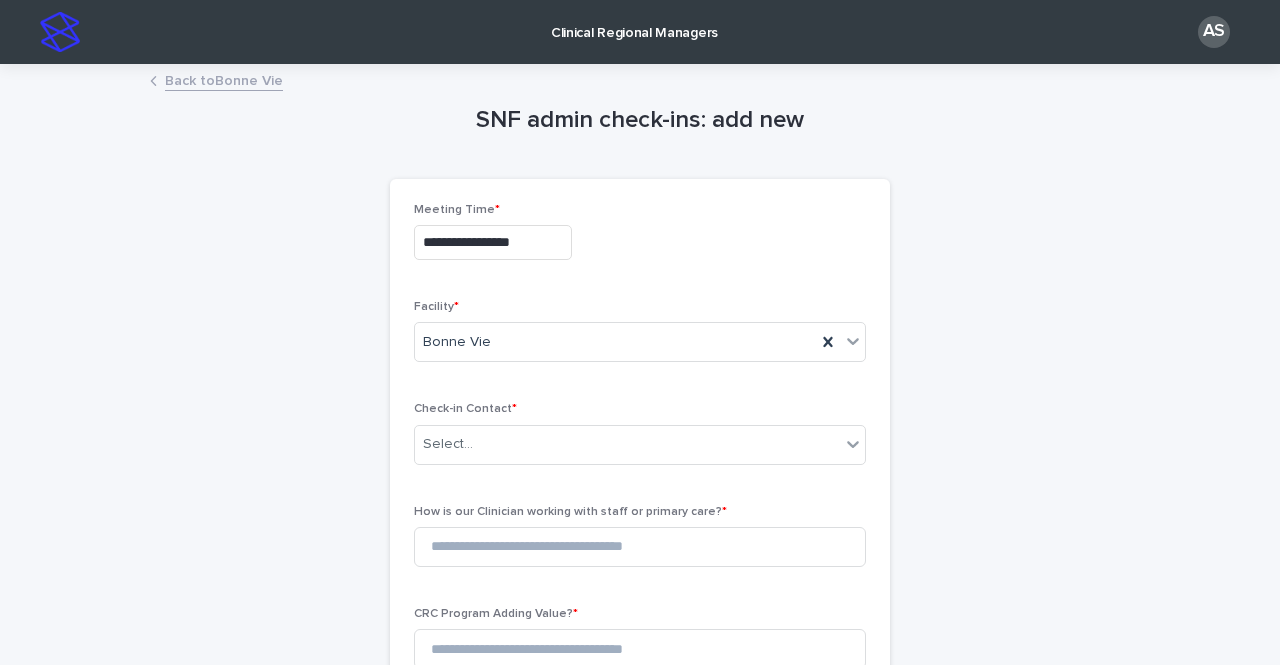 type on "**********" 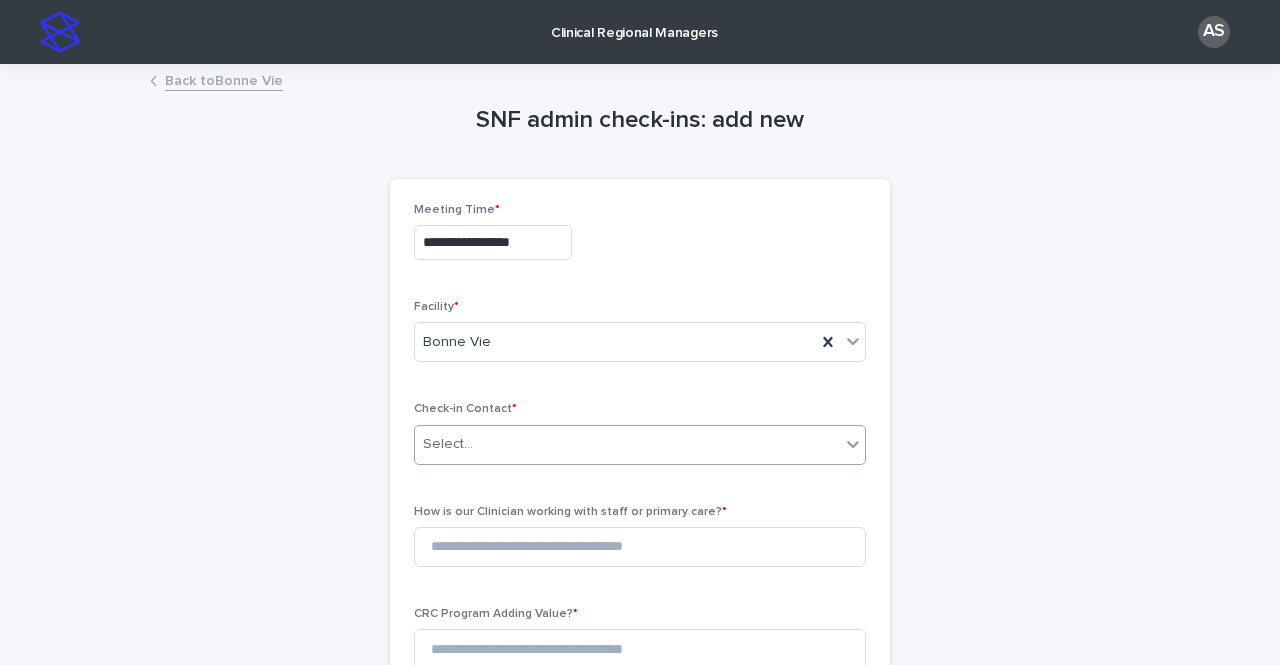 click on "Select..." at bounding box center (627, 444) 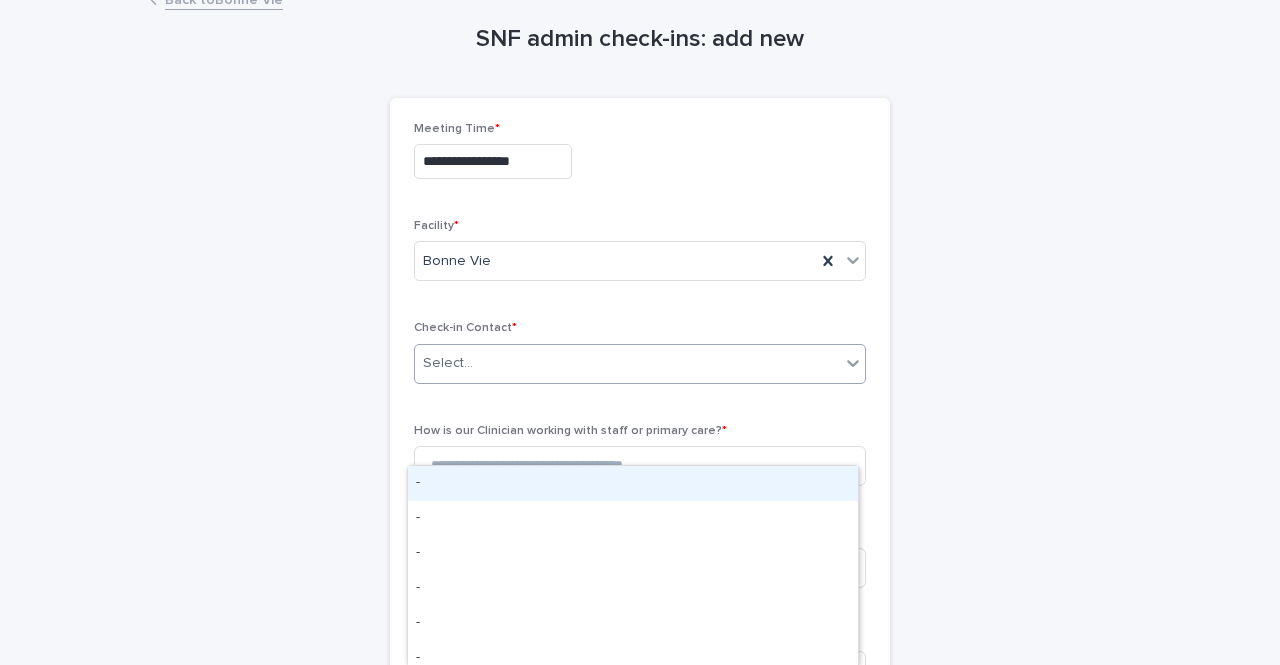 scroll, scrollTop: 100, scrollLeft: 0, axis: vertical 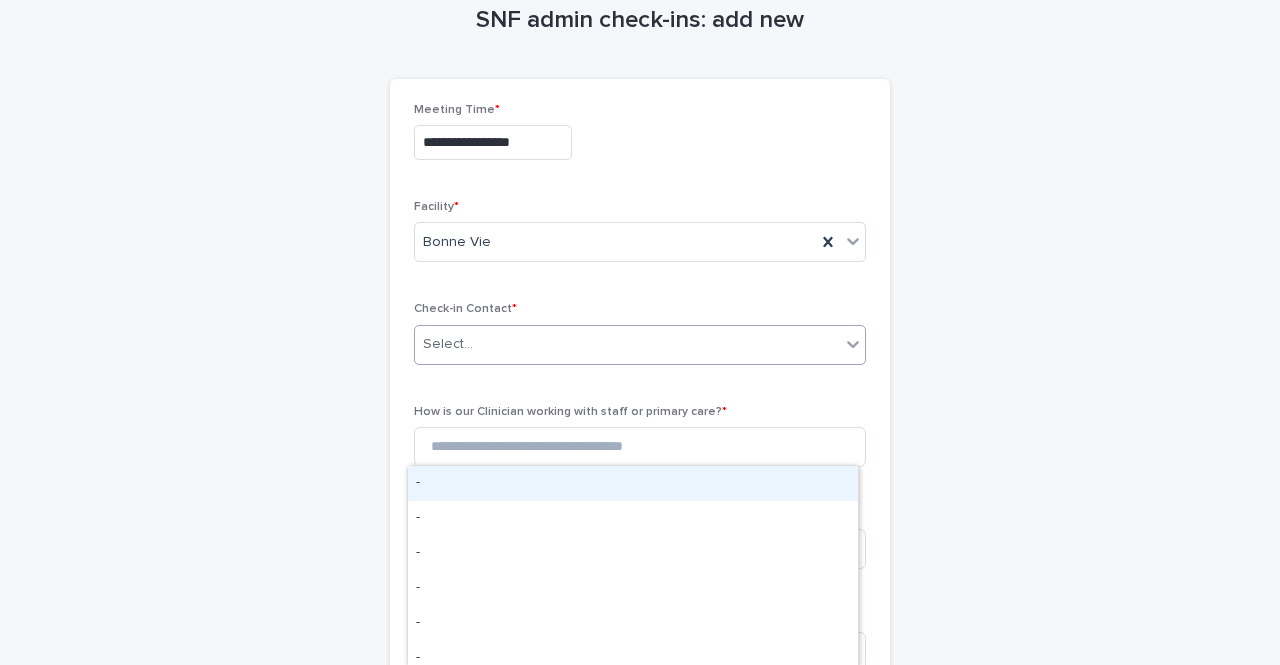click on "Select..." at bounding box center [627, 344] 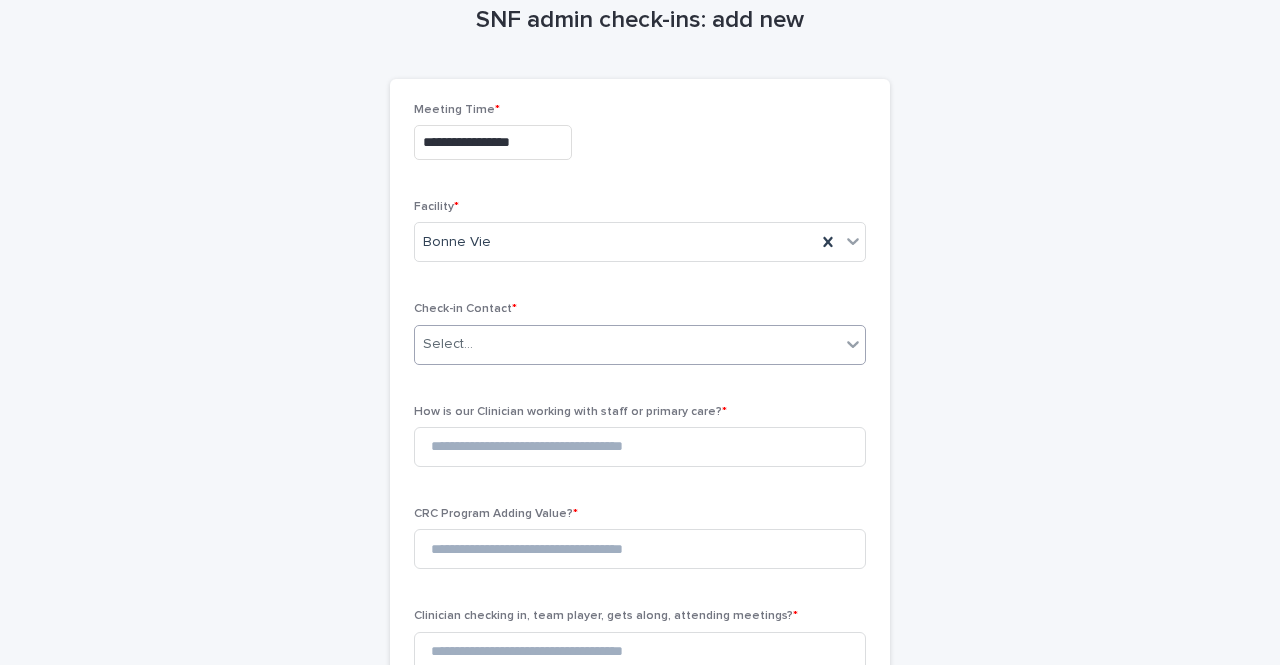 click on "Select..." at bounding box center (627, 344) 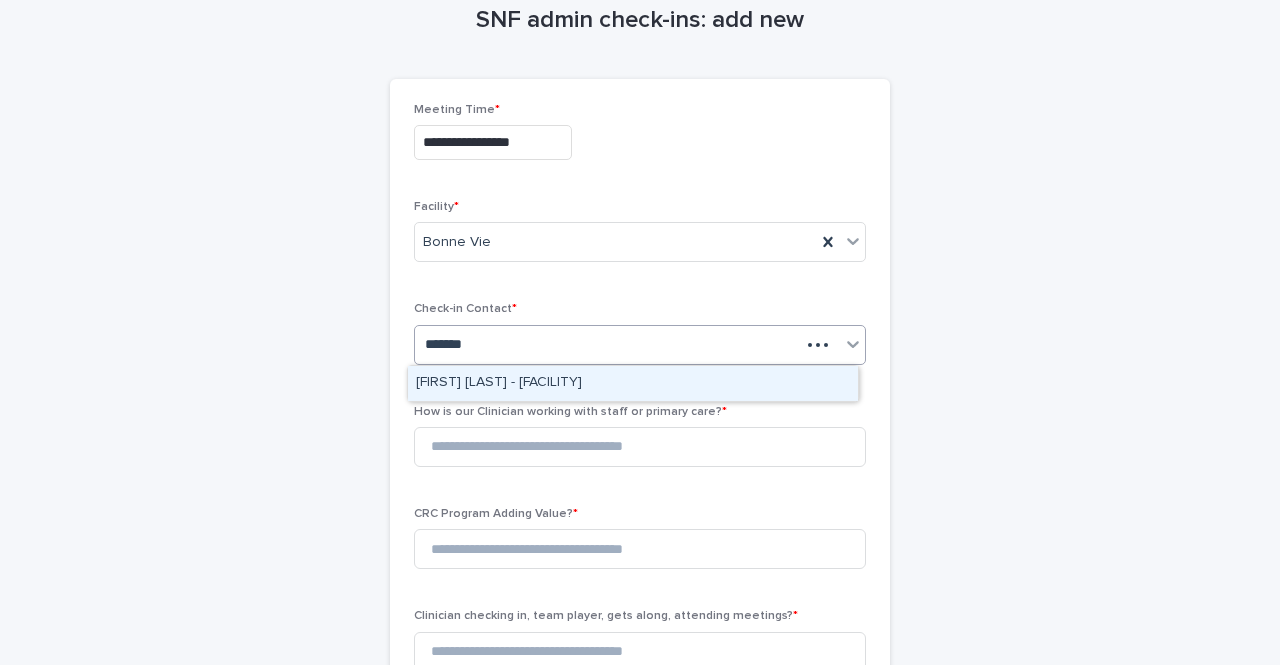type on "********" 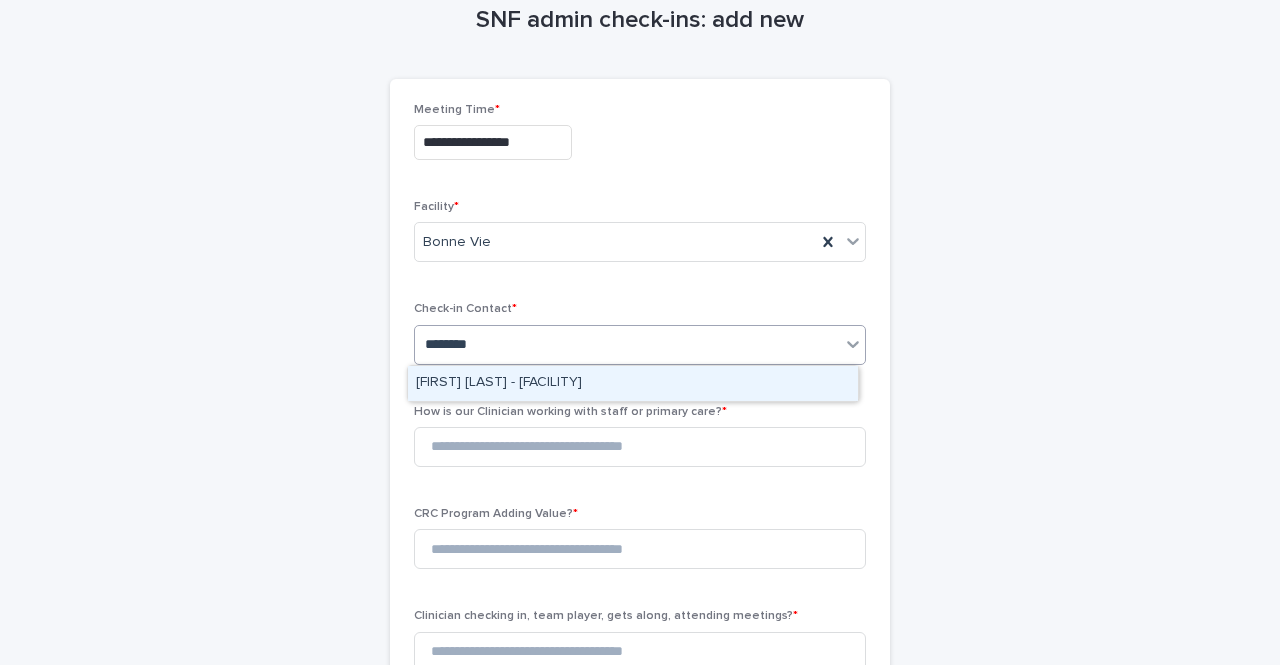 click on "[FIRST] [LAST] - [FACILITY]" at bounding box center [633, 383] 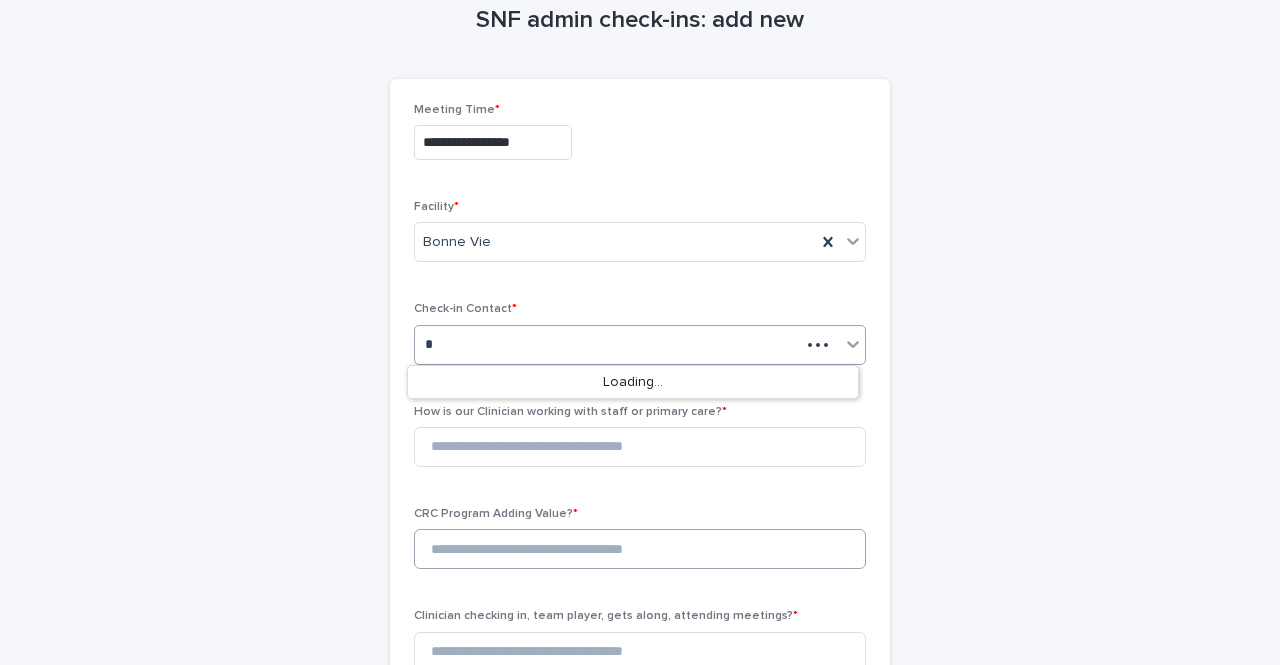 type on "*" 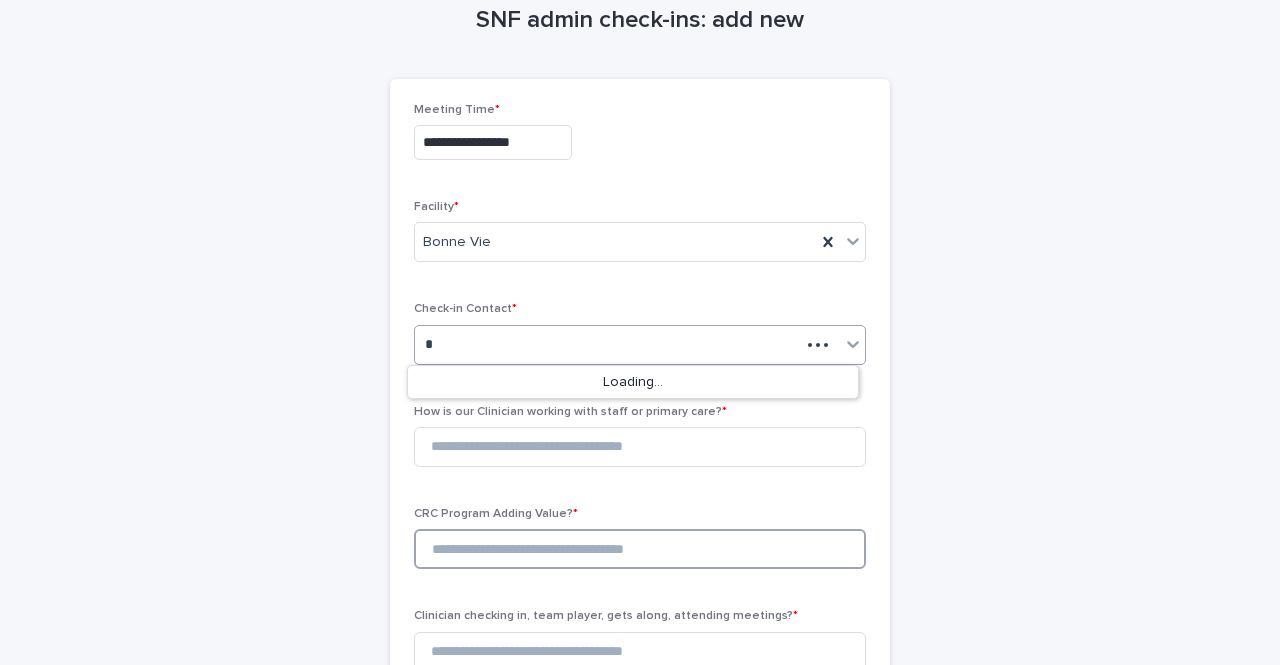 type 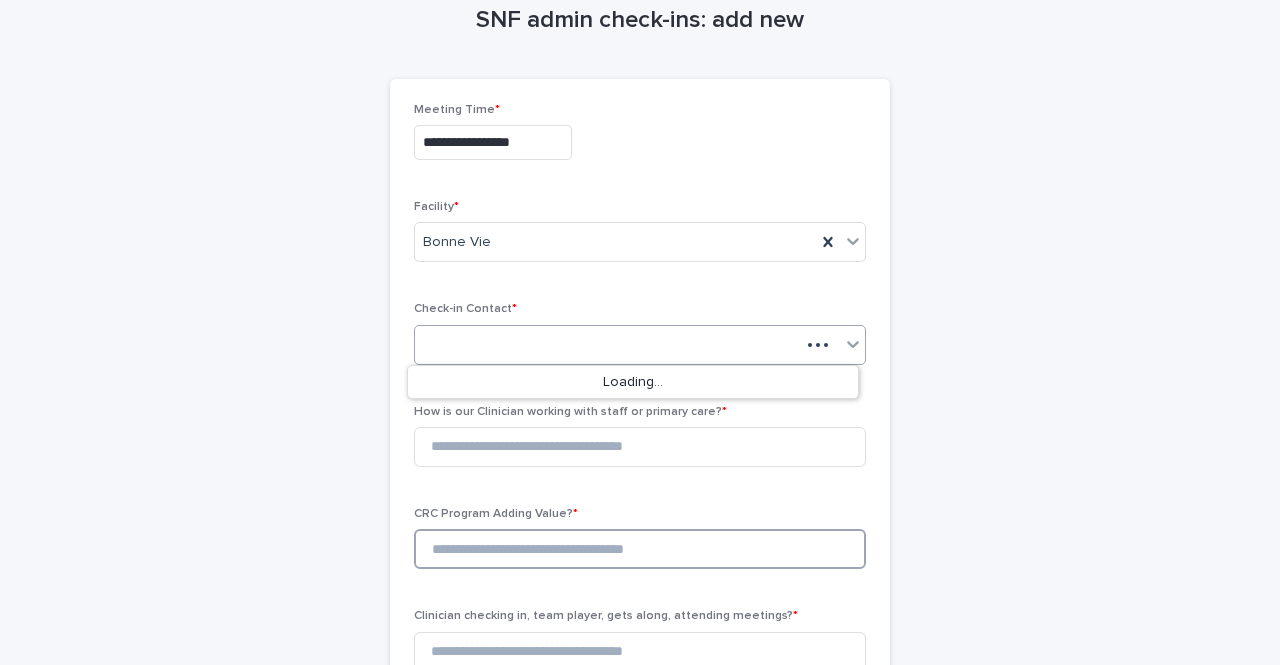 click at bounding box center (640, 549) 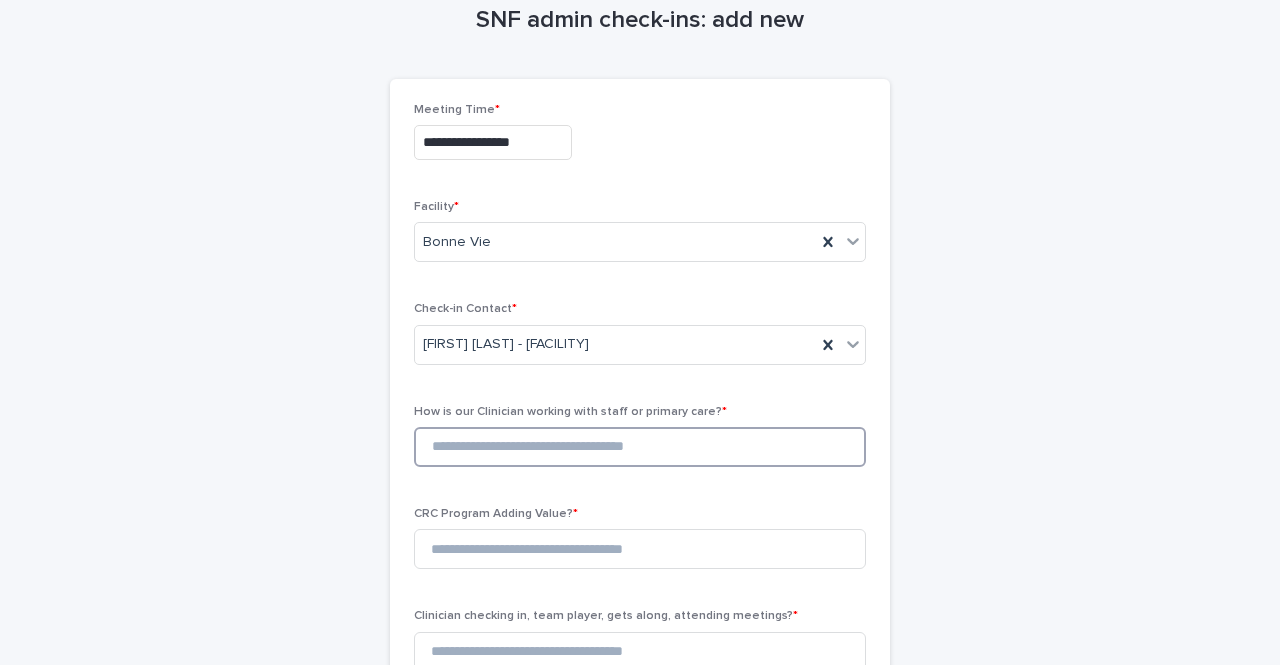 click at bounding box center [640, 447] 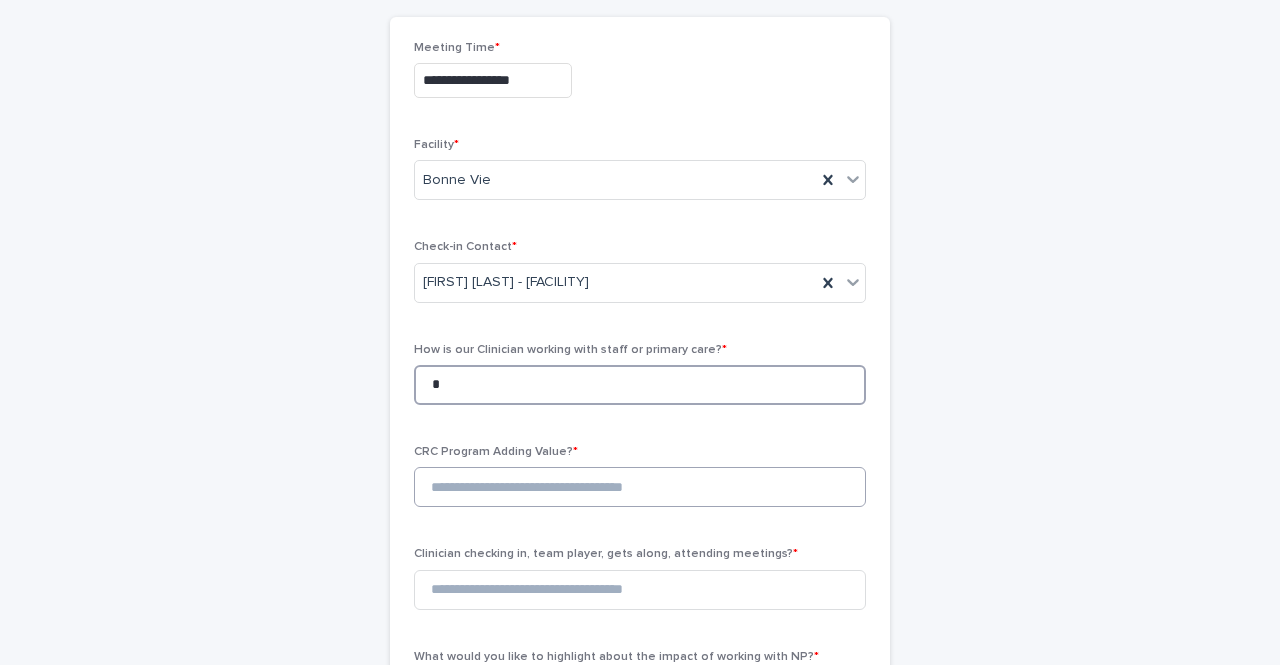 scroll, scrollTop: 200, scrollLeft: 0, axis: vertical 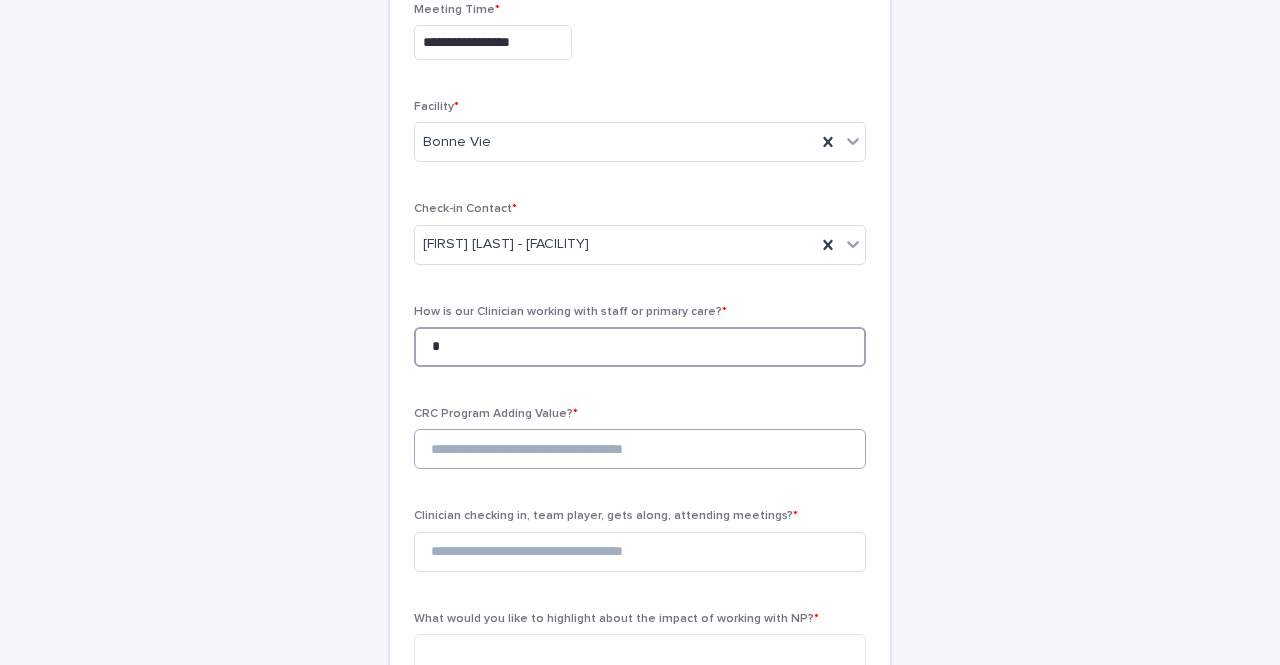type on "*" 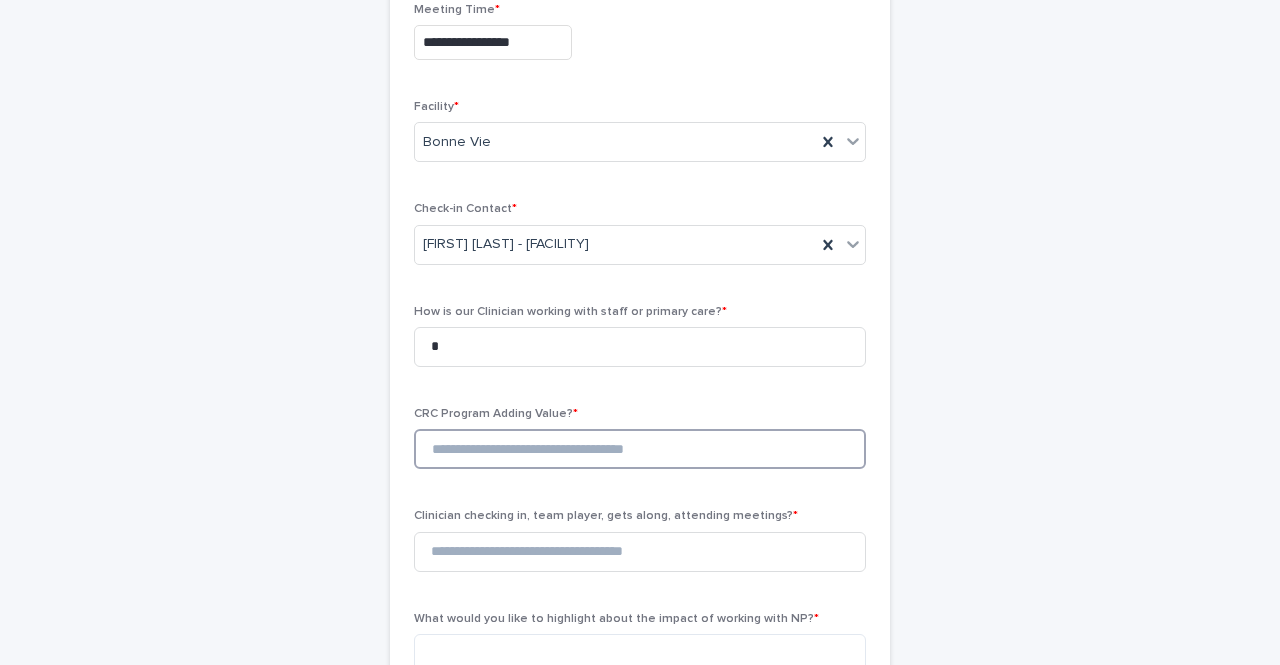 click at bounding box center [640, 449] 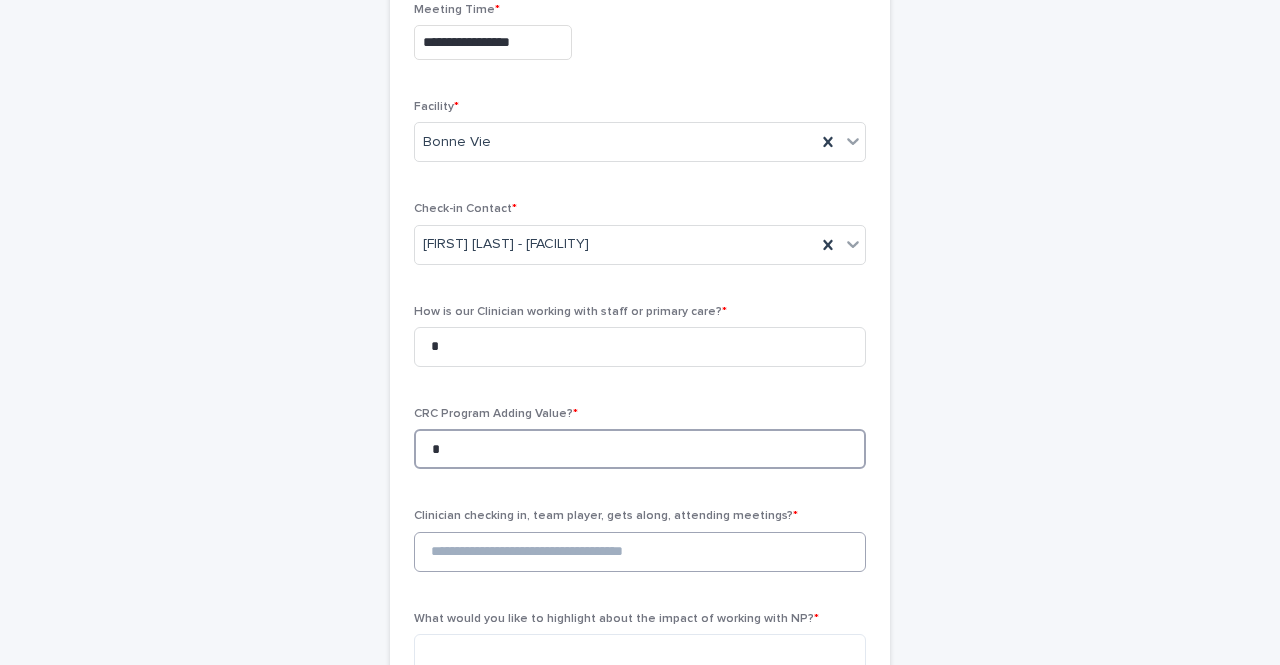 type on "*" 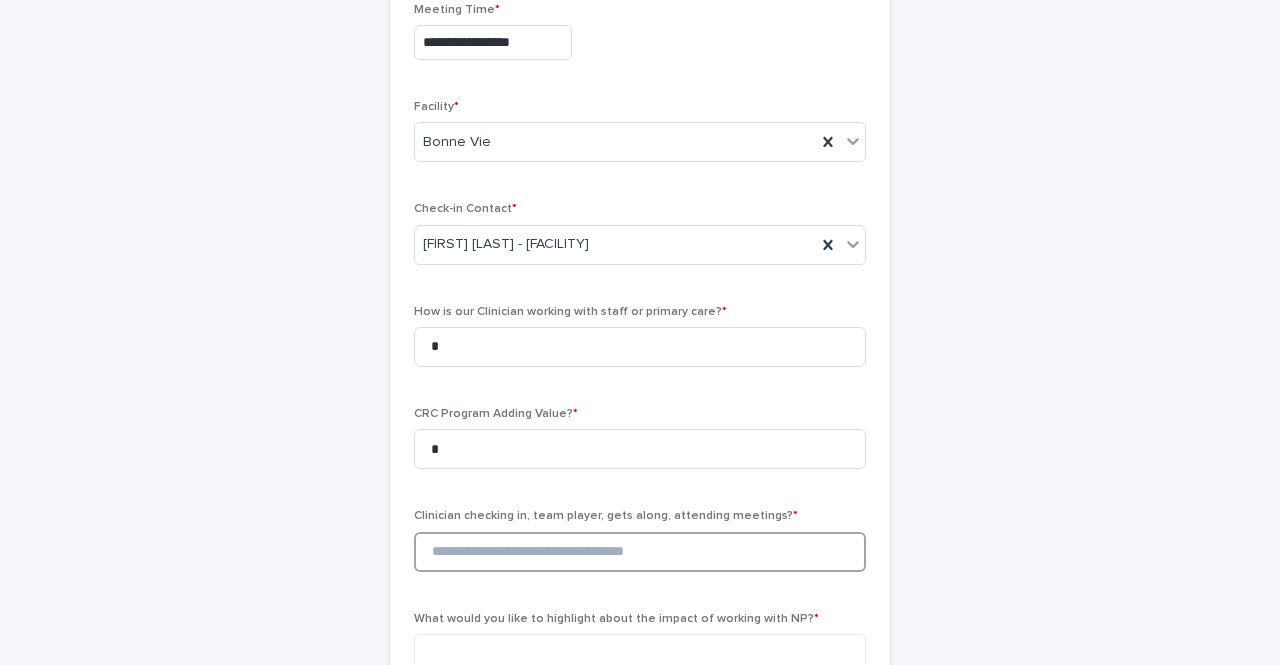 click at bounding box center (640, 552) 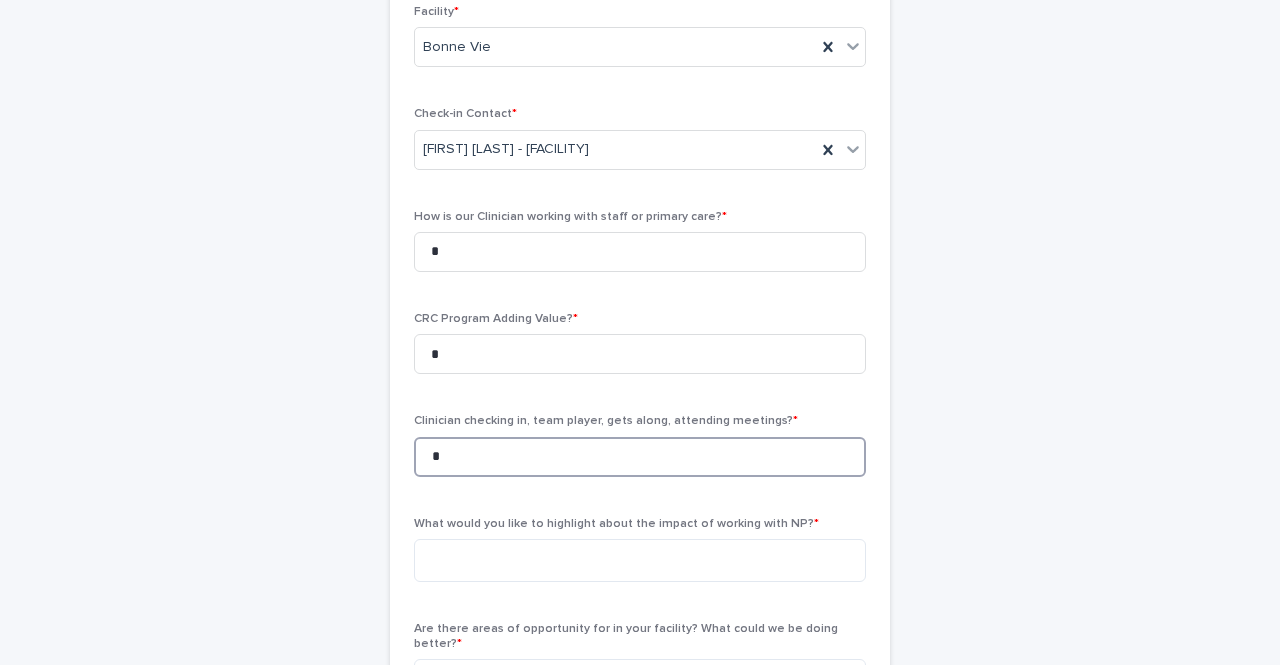 scroll, scrollTop: 400, scrollLeft: 0, axis: vertical 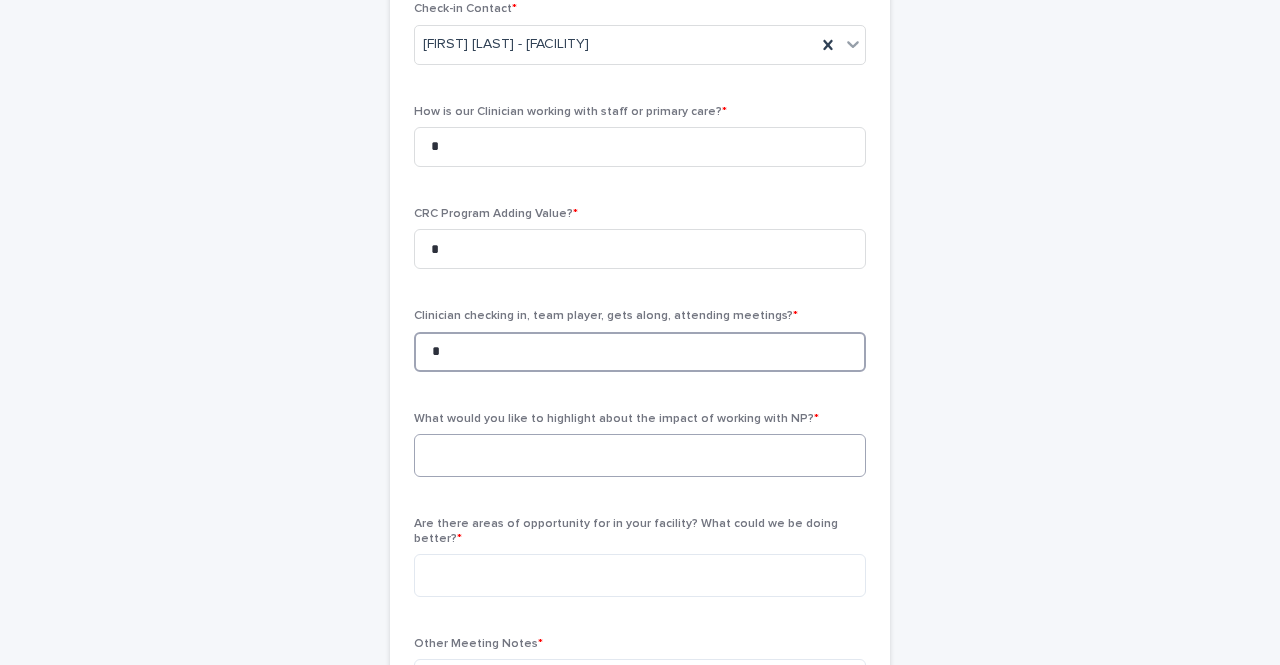 type on "*" 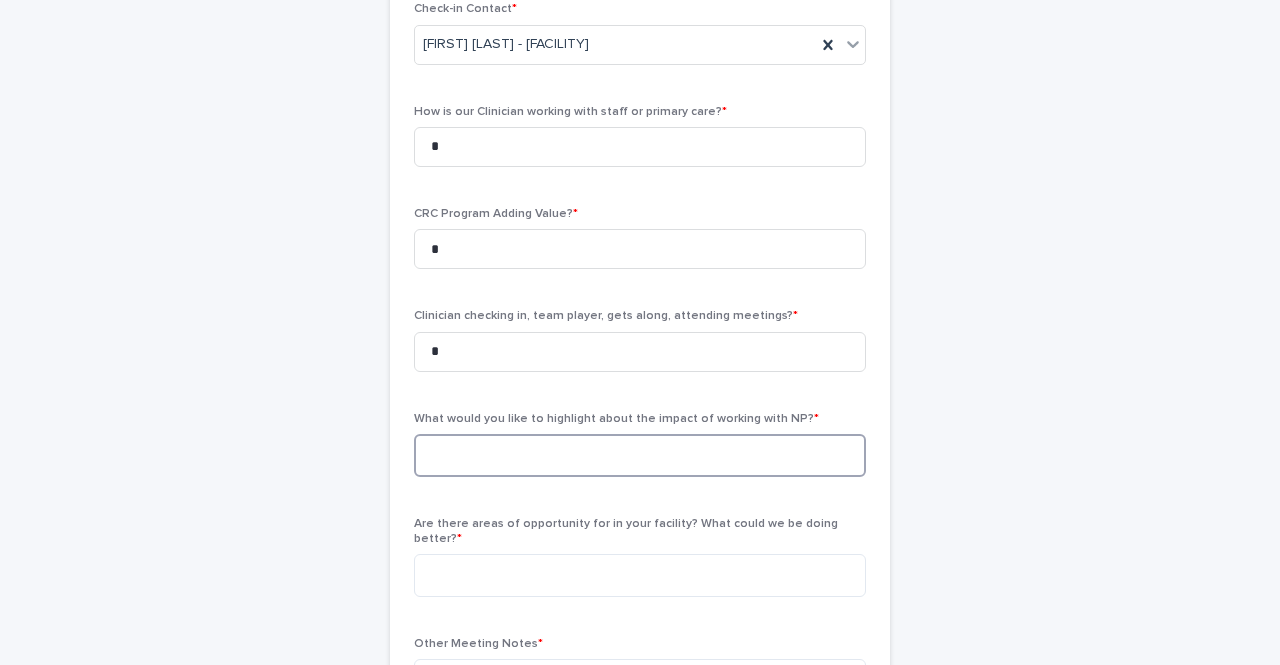 click at bounding box center [640, 455] 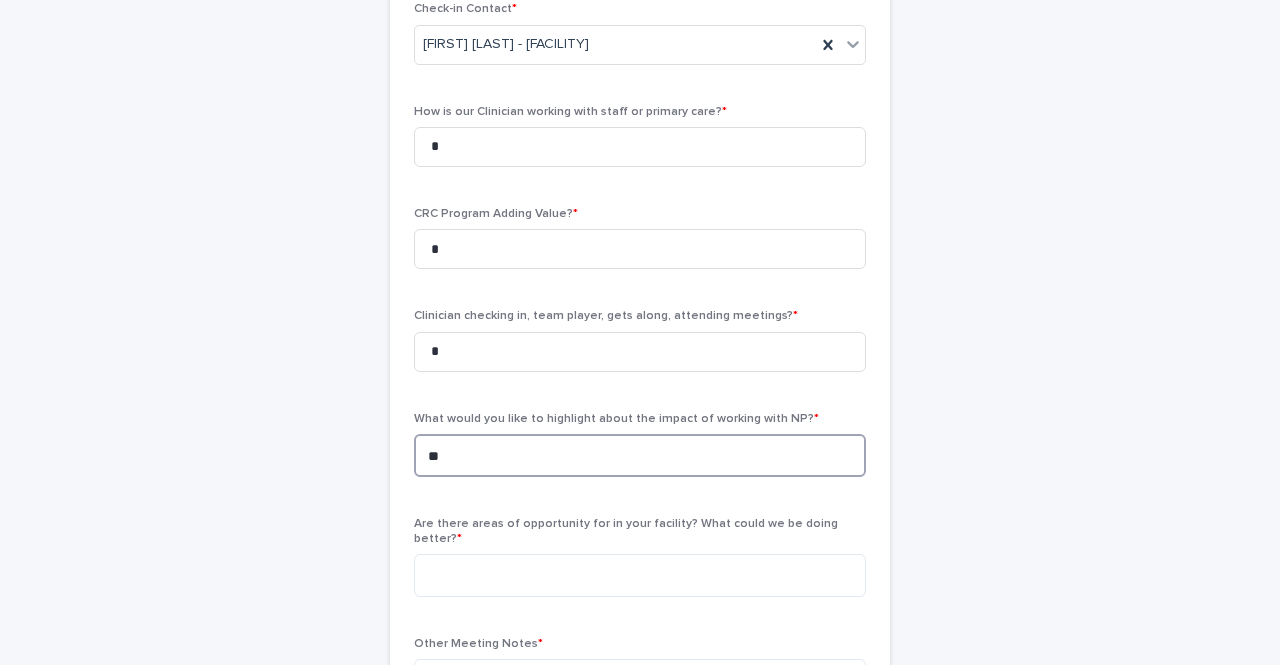 type on "*" 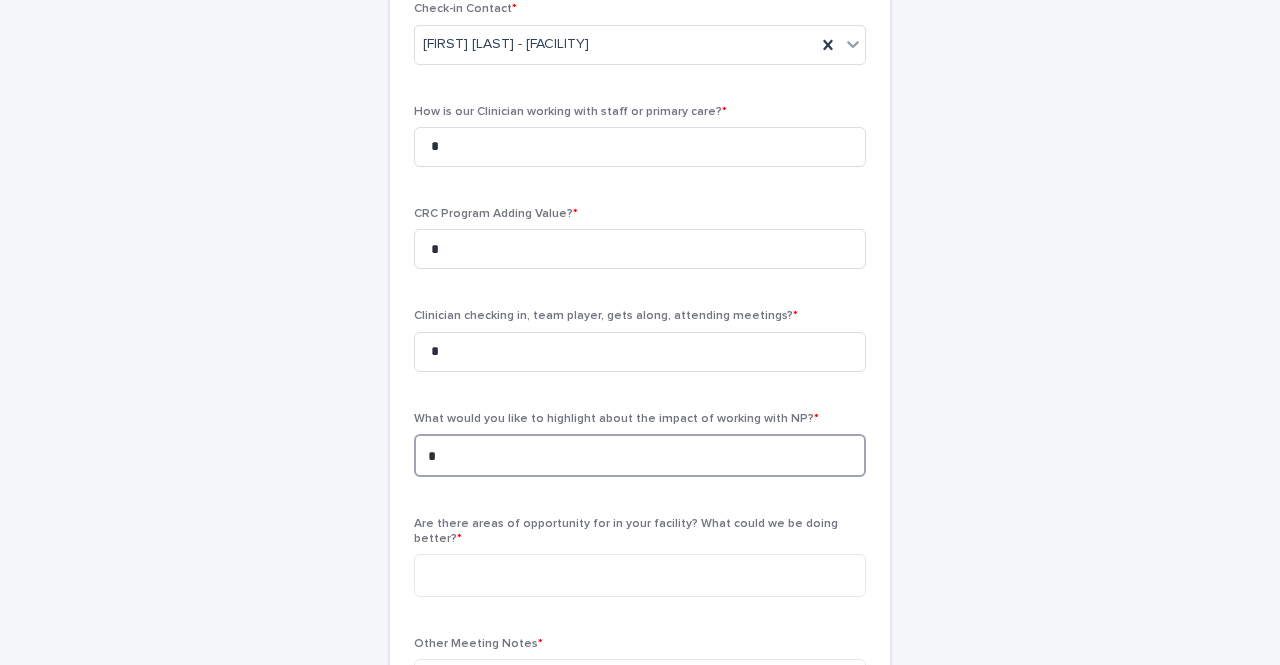 click on "*" at bounding box center [640, 455] 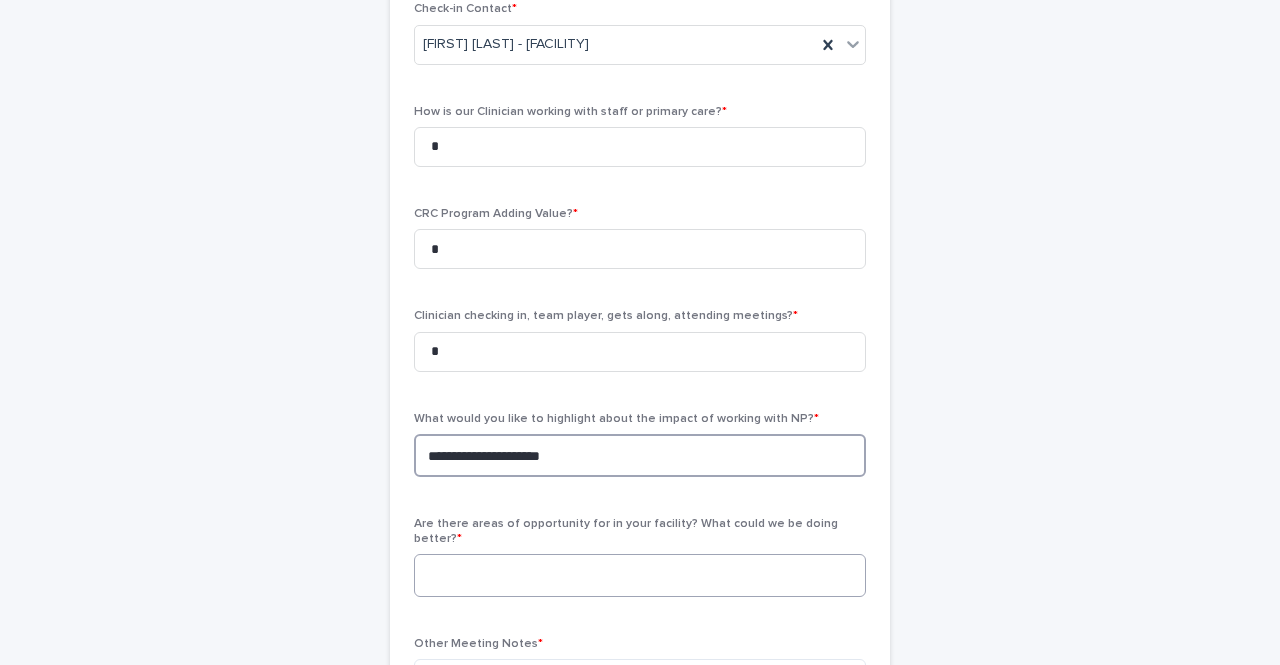 type on "**********" 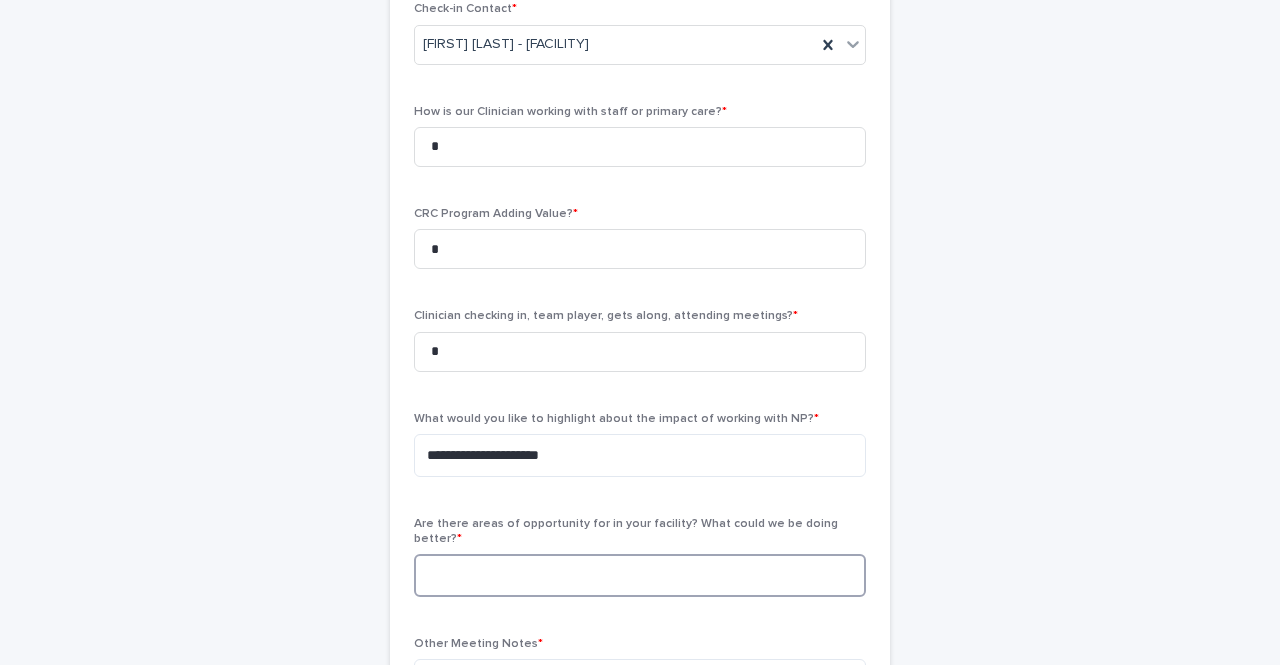 click at bounding box center [640, 575] 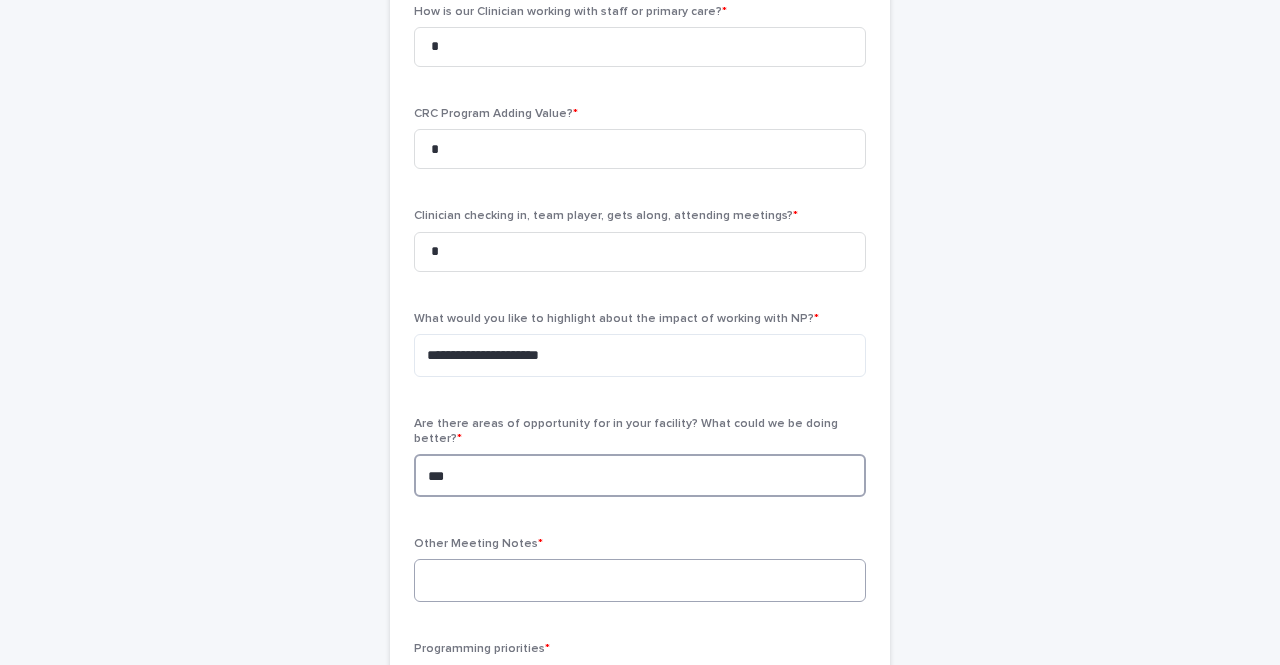 type on "***" 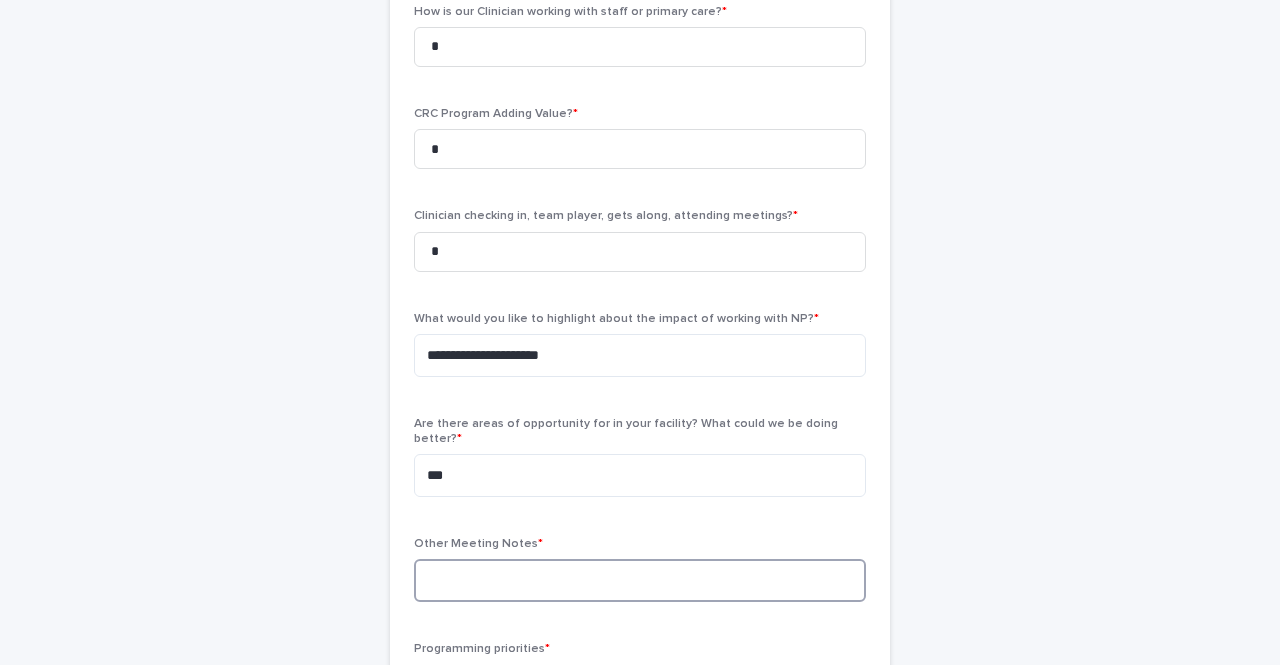 click at bounding box center (640, 580) 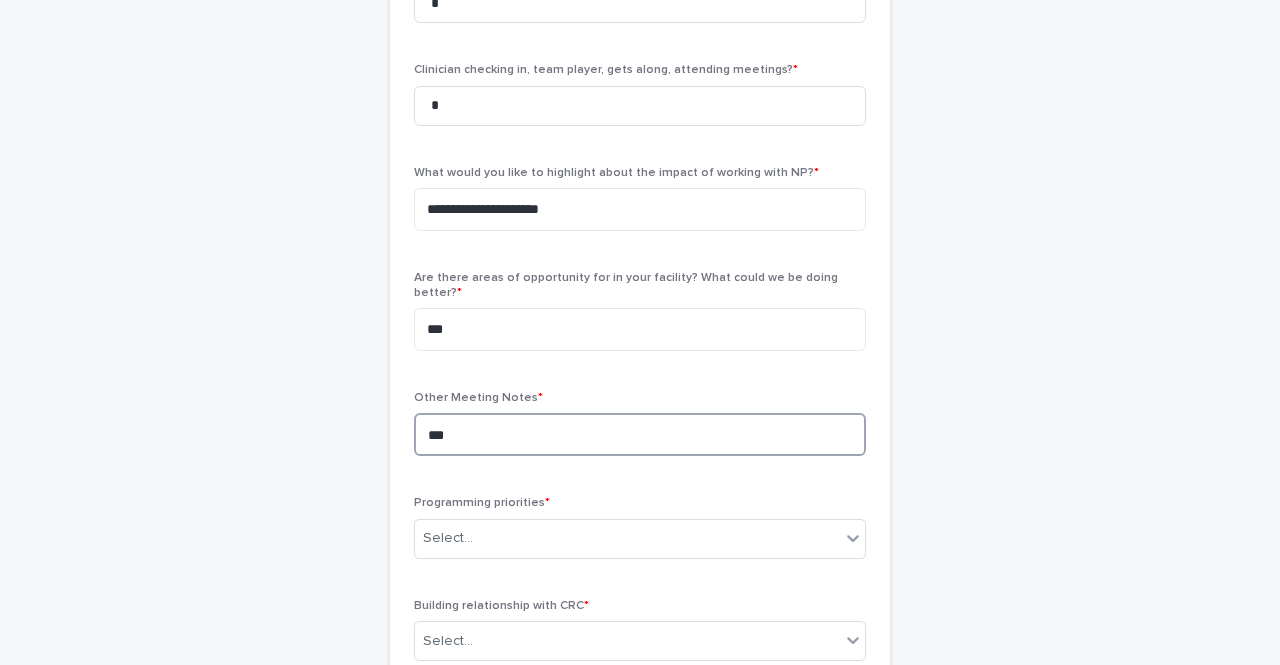 scroll, scrollTop: 700, scrollLeft: 0, axis: vertical 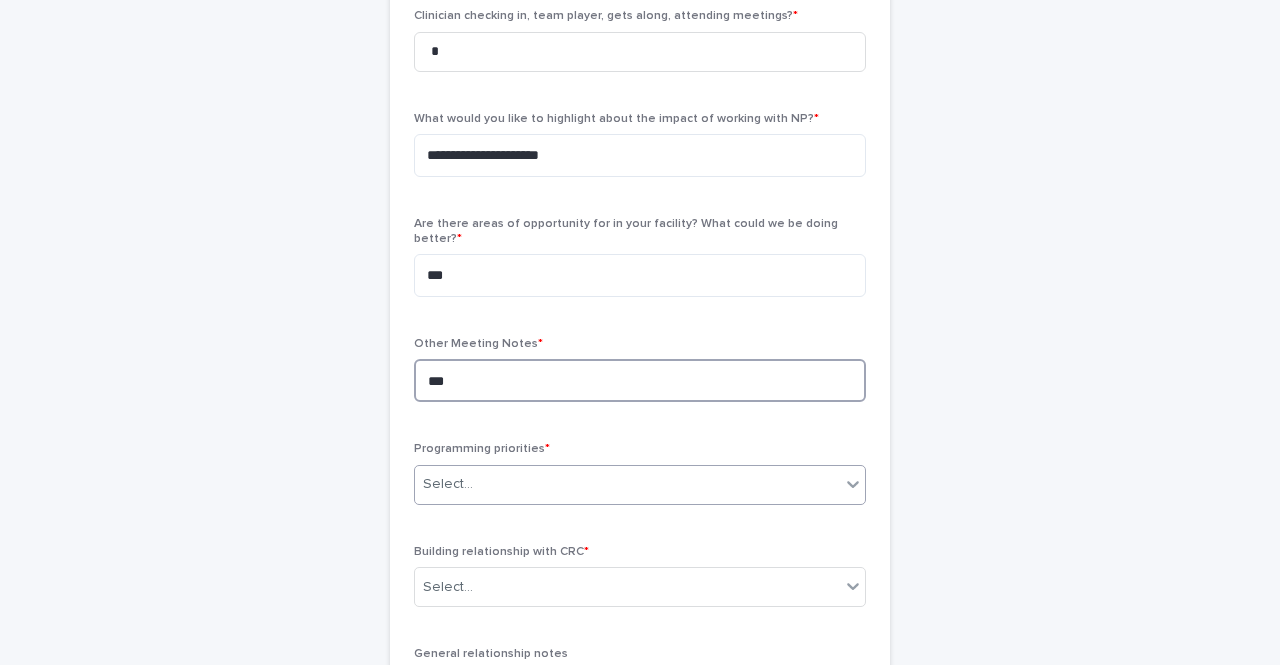 type on "***" 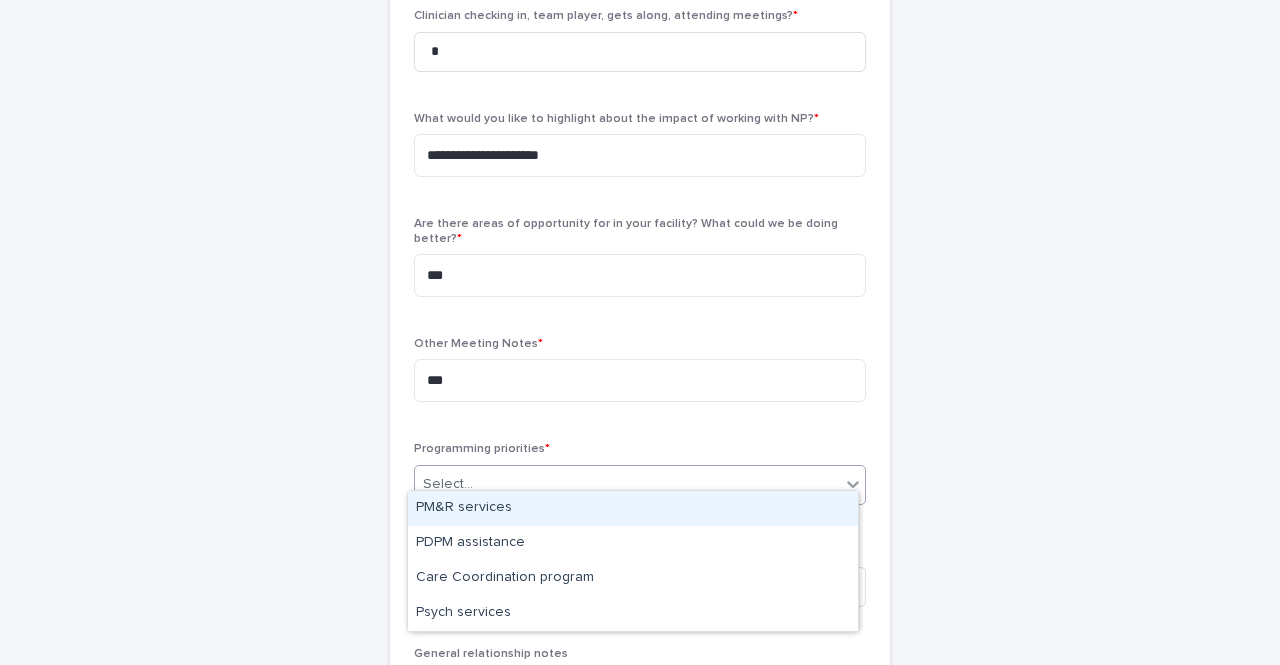 click on "Select..." at bounding box center [627, 484] 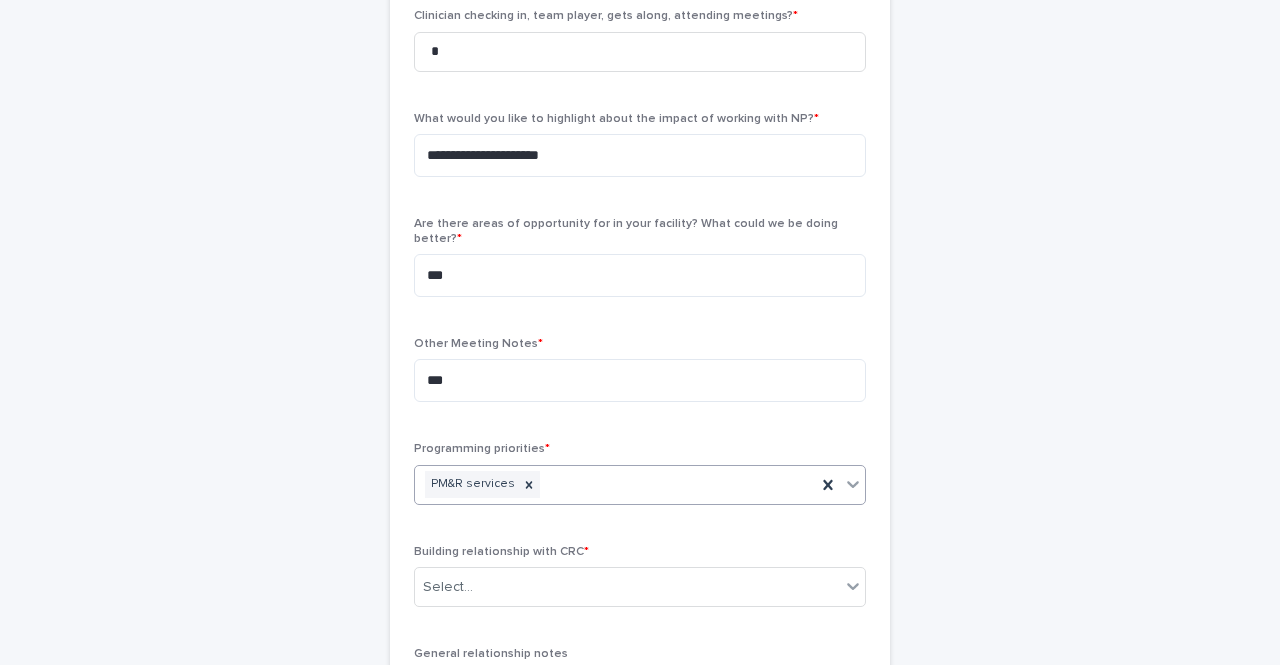 scroll, scrollTop: 800, scrollLeft: 0, axis: vertical 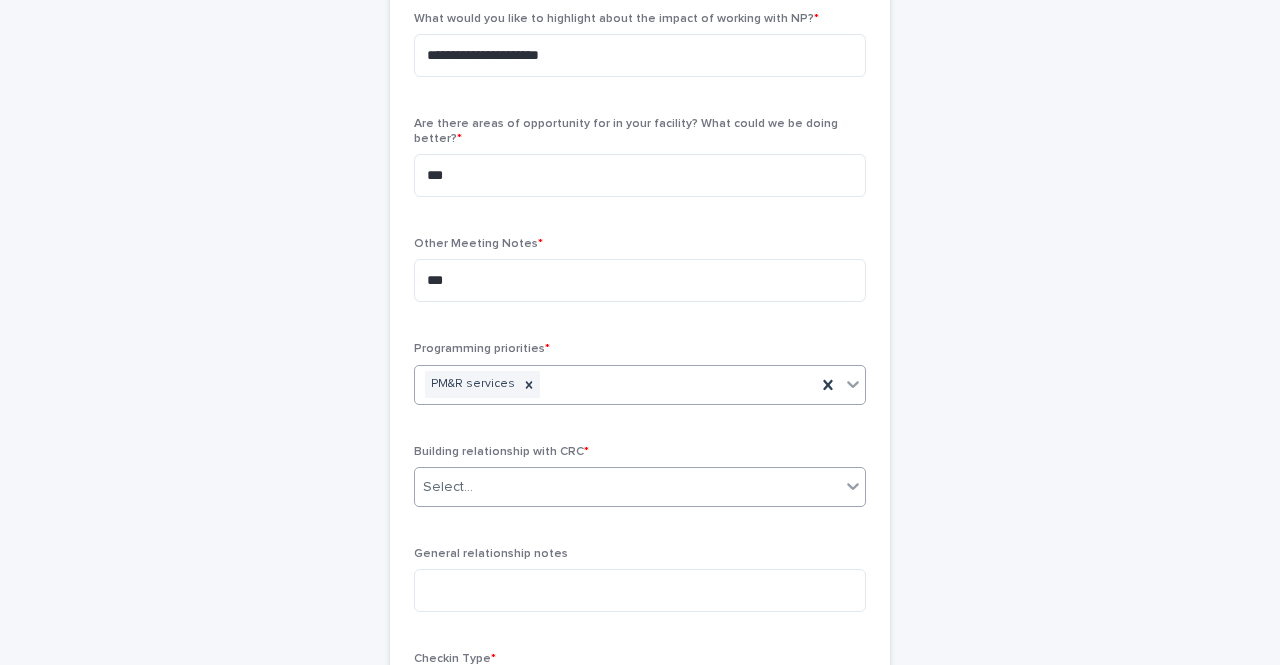 click on "Select..." at bounding box center [627, 487] 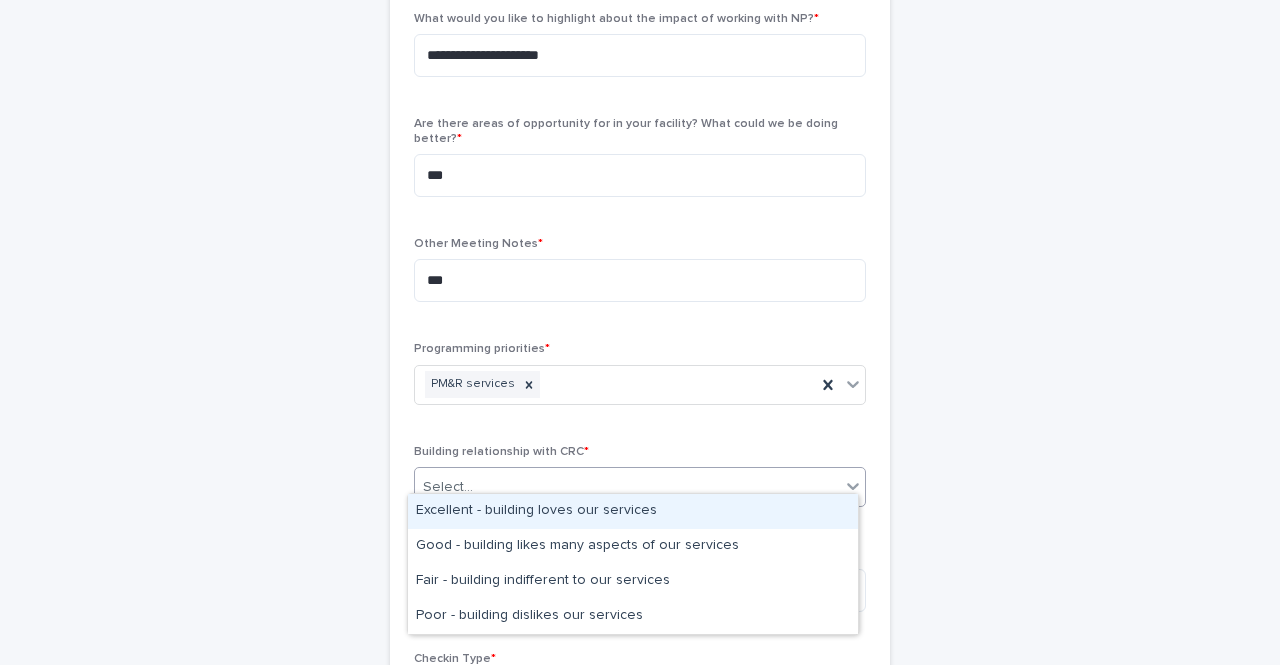 click on "Excellent - building loves our services" at bounding box center (633, 511) 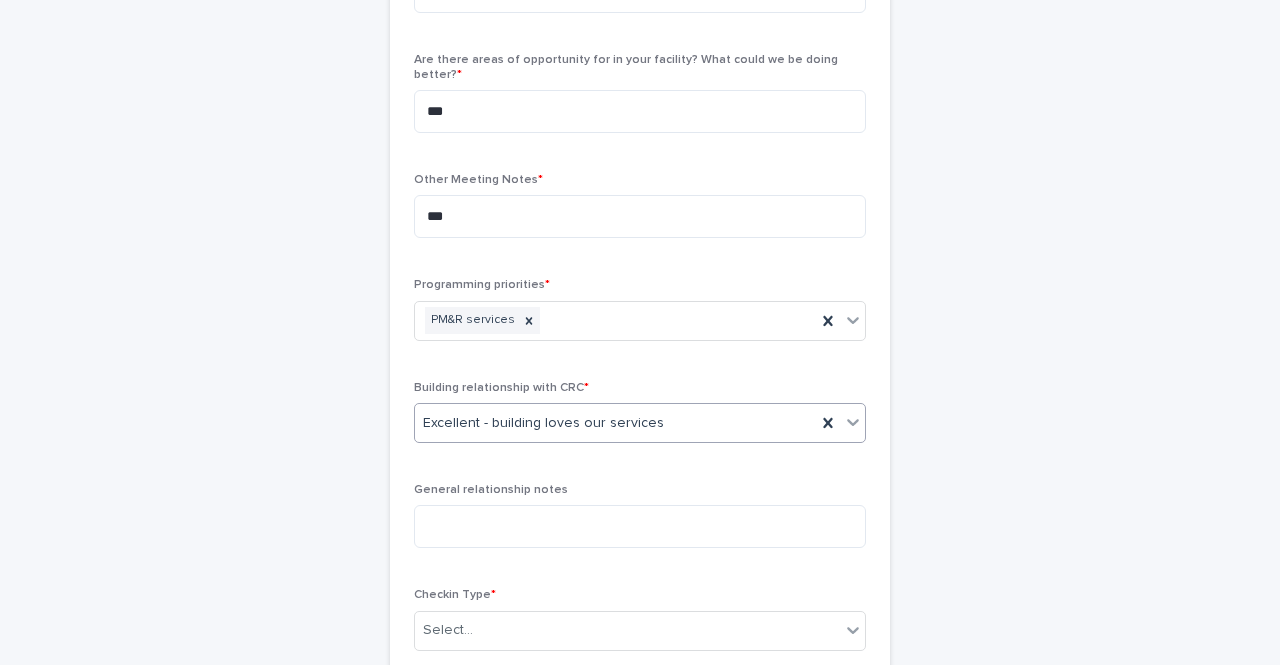 scroll, scrollTop: 900, scrollLeft: 0, axis: vertical 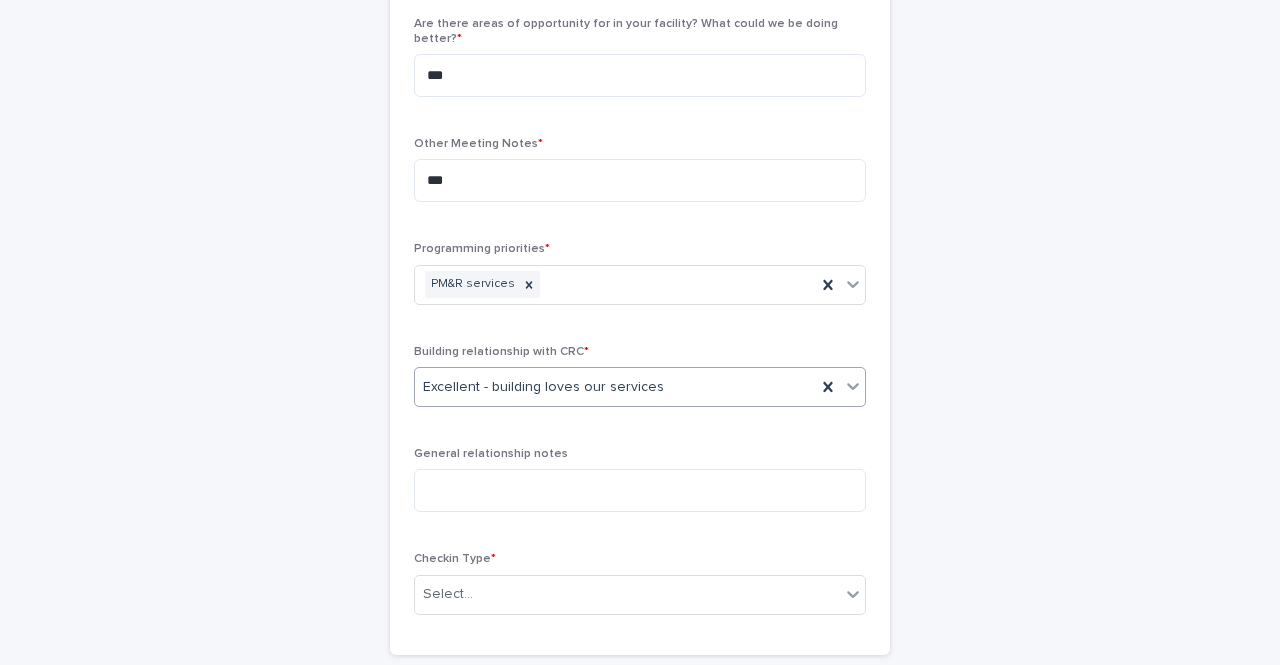 click on "General relationship notes" at bounding box center [640, 487] 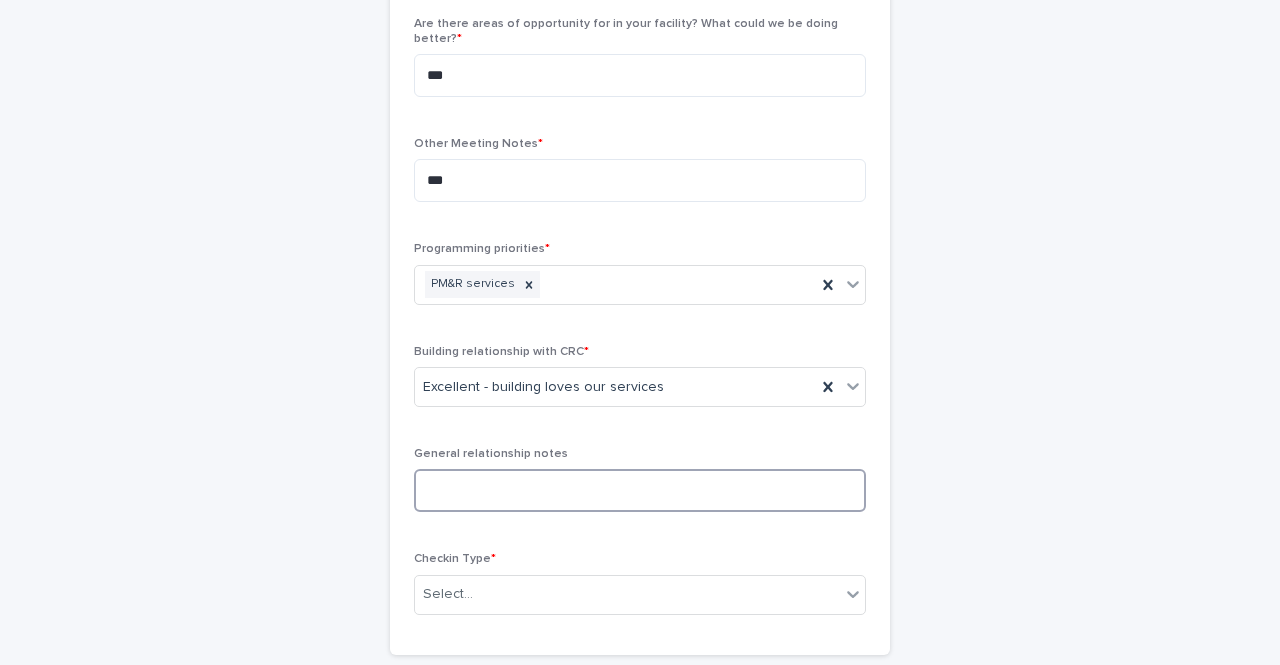 click at bounding box center [640, 490] 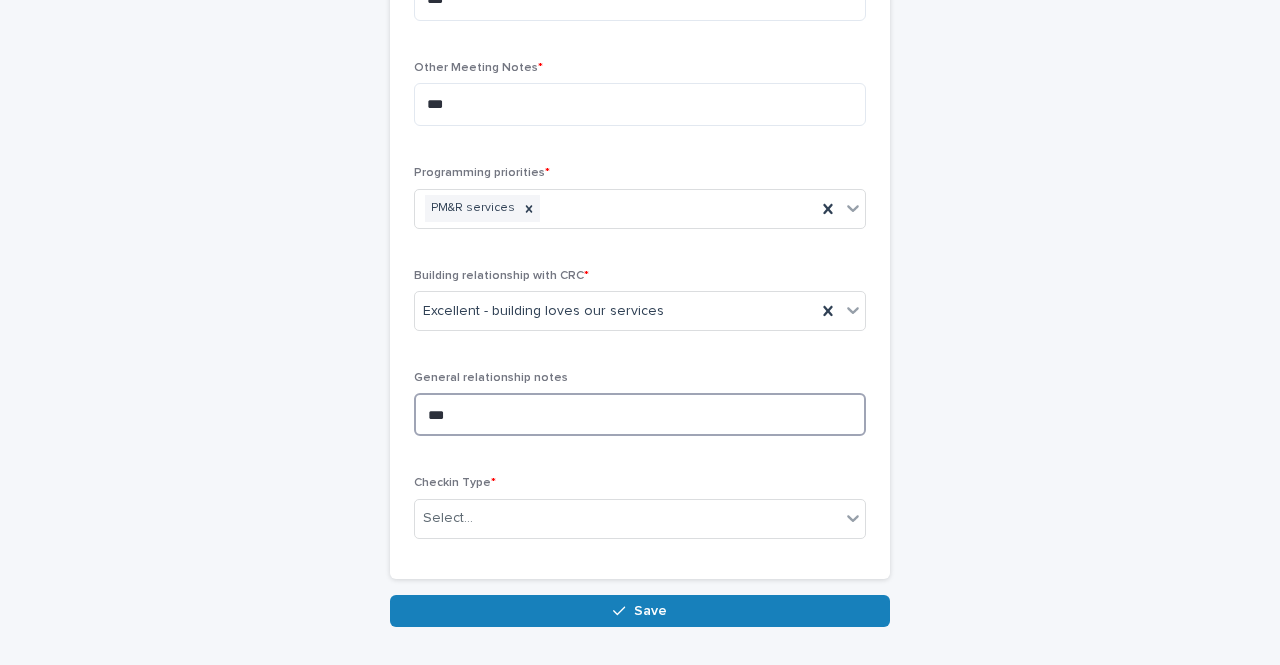 scroll, scrollTop: 1000, scrollLeft: 0, axis: vertical 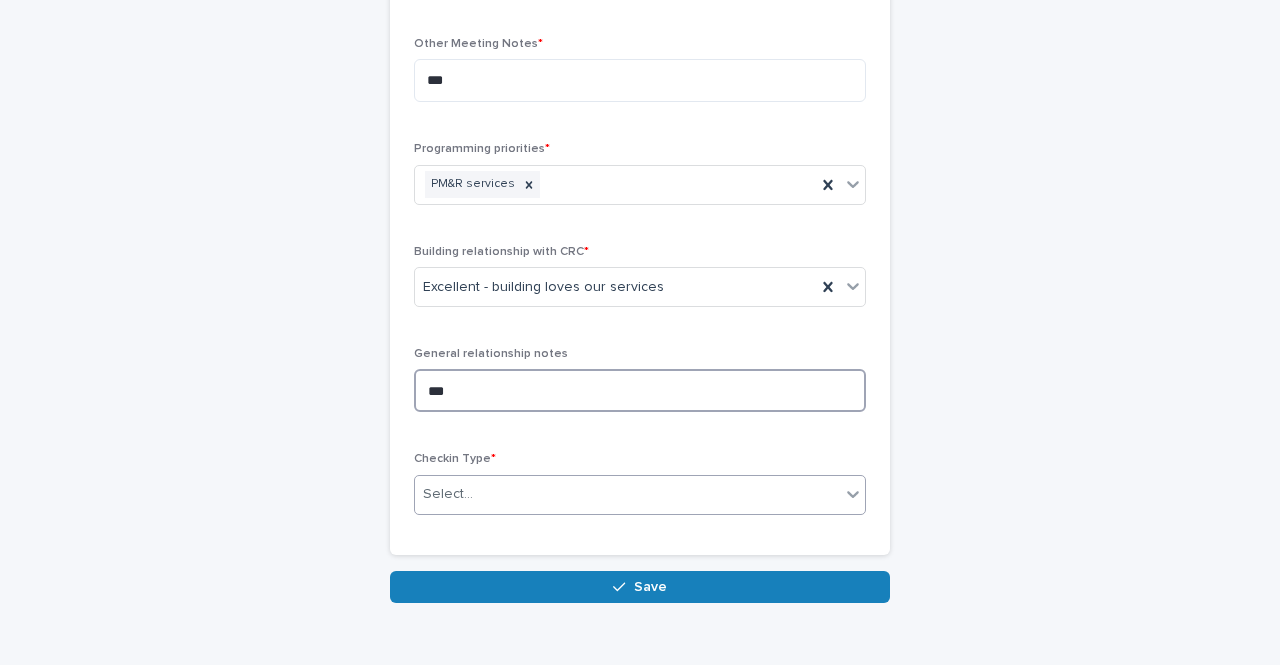 type on "***" 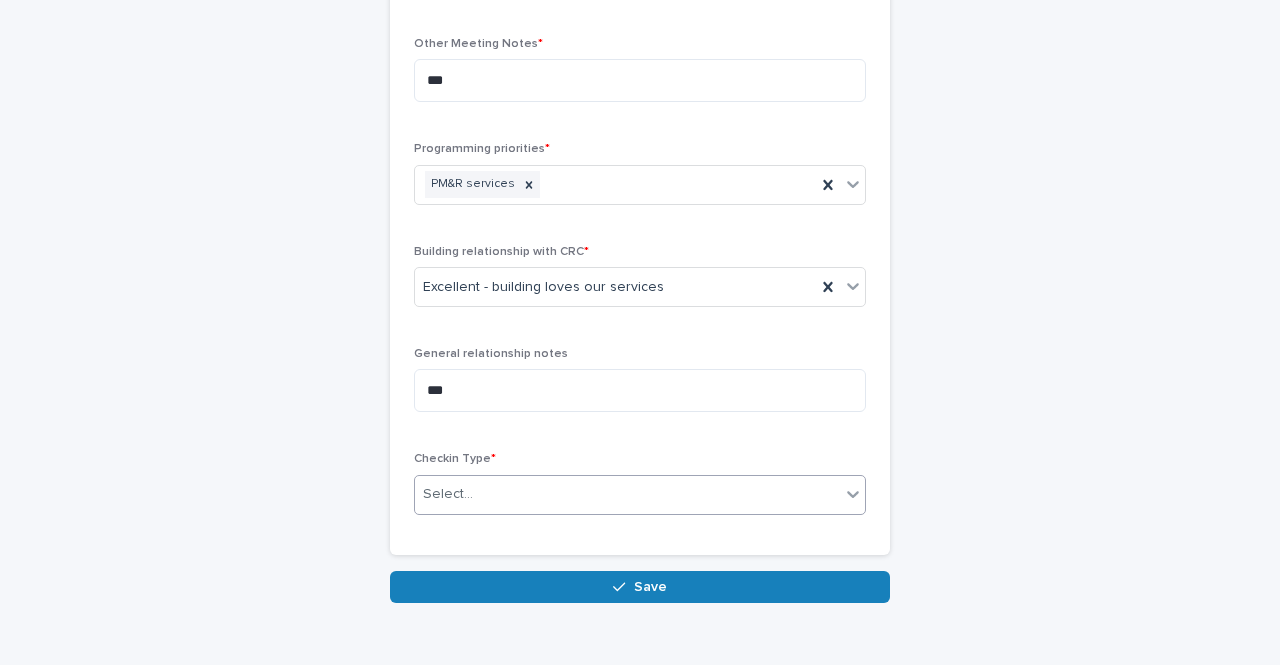 click on "Select..." at bounding box center [627, 494] 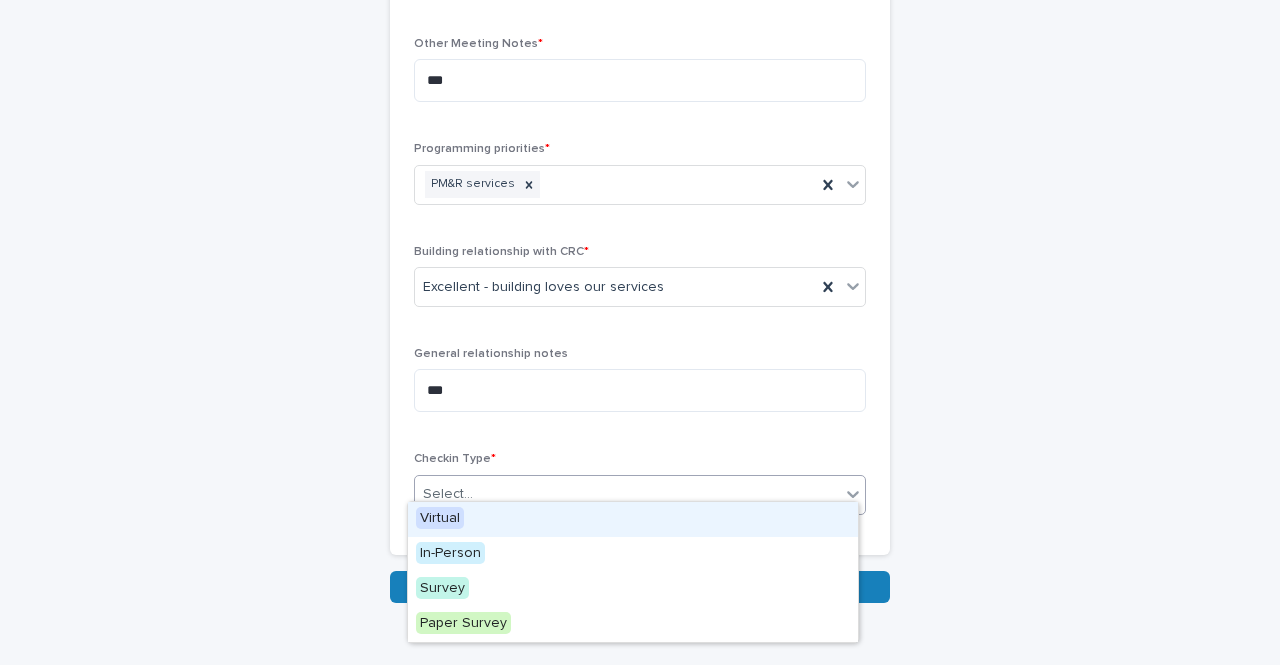 click on "Virtual" at bounding box center [440, 518] 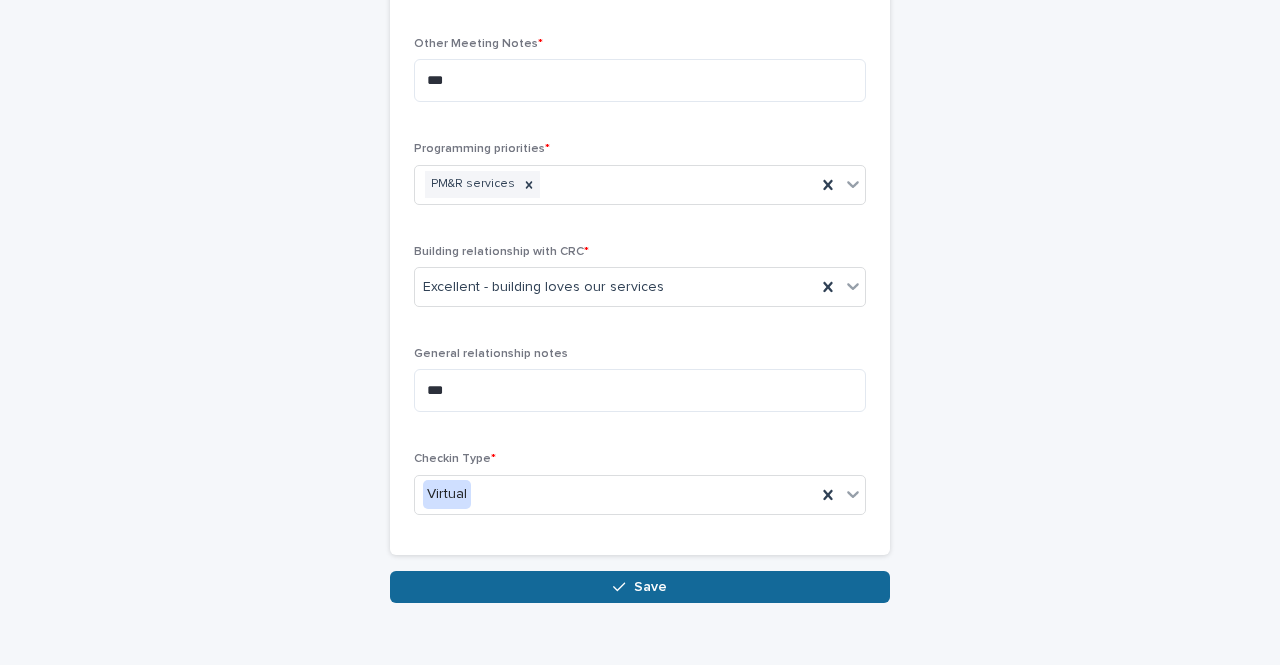 click on "Save" at bounding box center (640, 587) 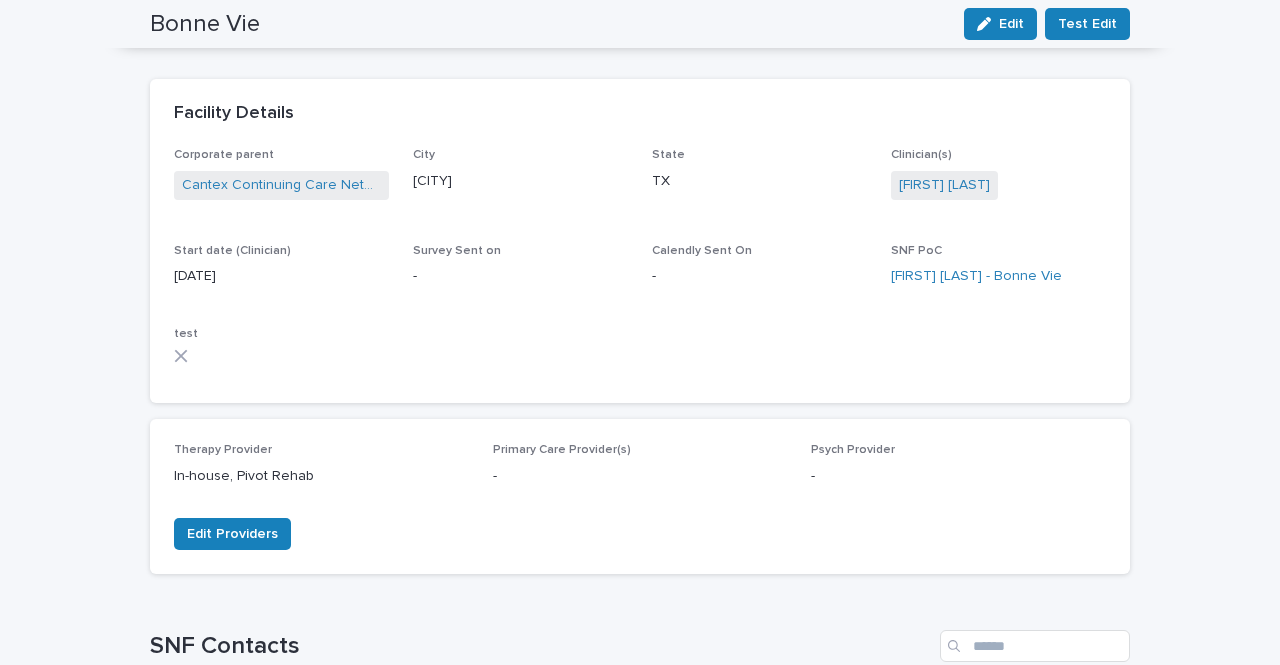 scroll, scrollTop: 0, scrollLeft: 0, axis: both 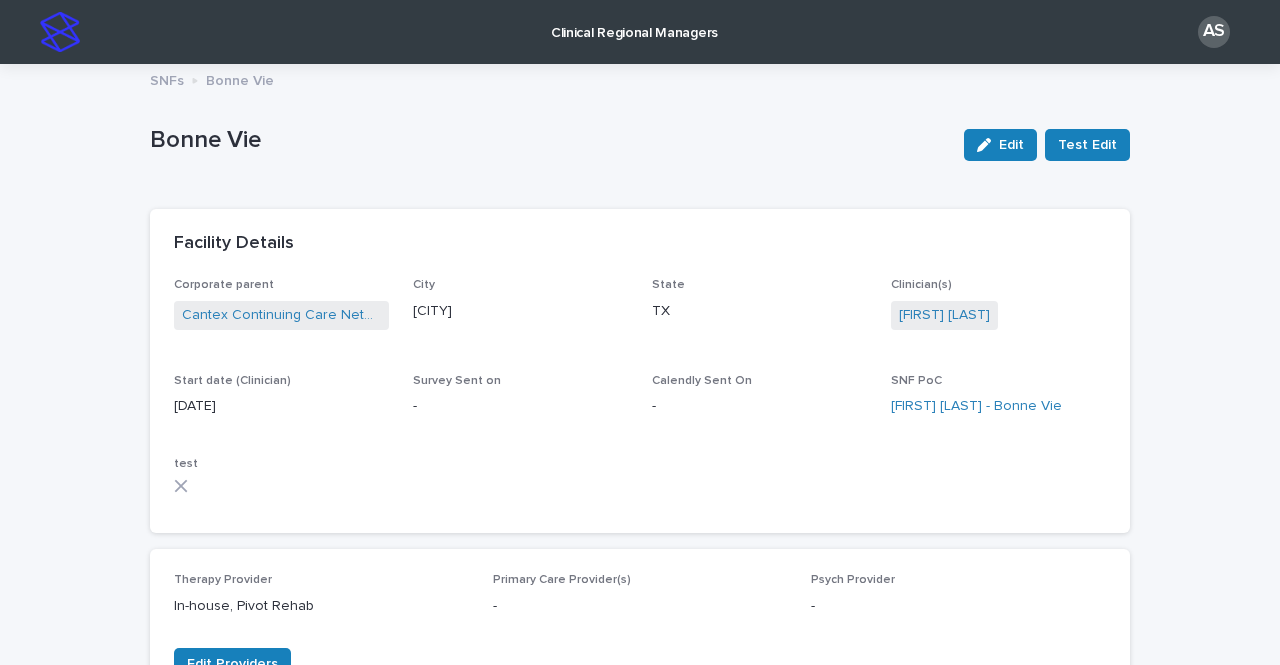 click on "SNFs" at bounding box center [167, 79] 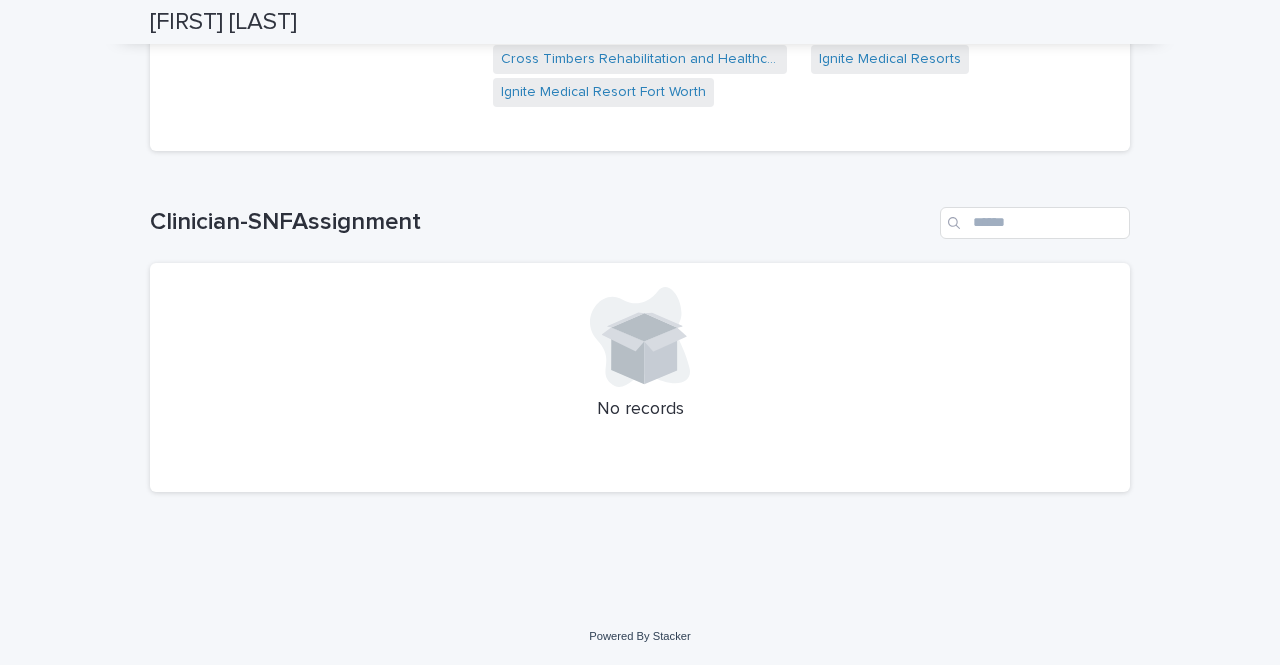 scroll, scrollTop: 0, scrollLeft: 0, axis: both 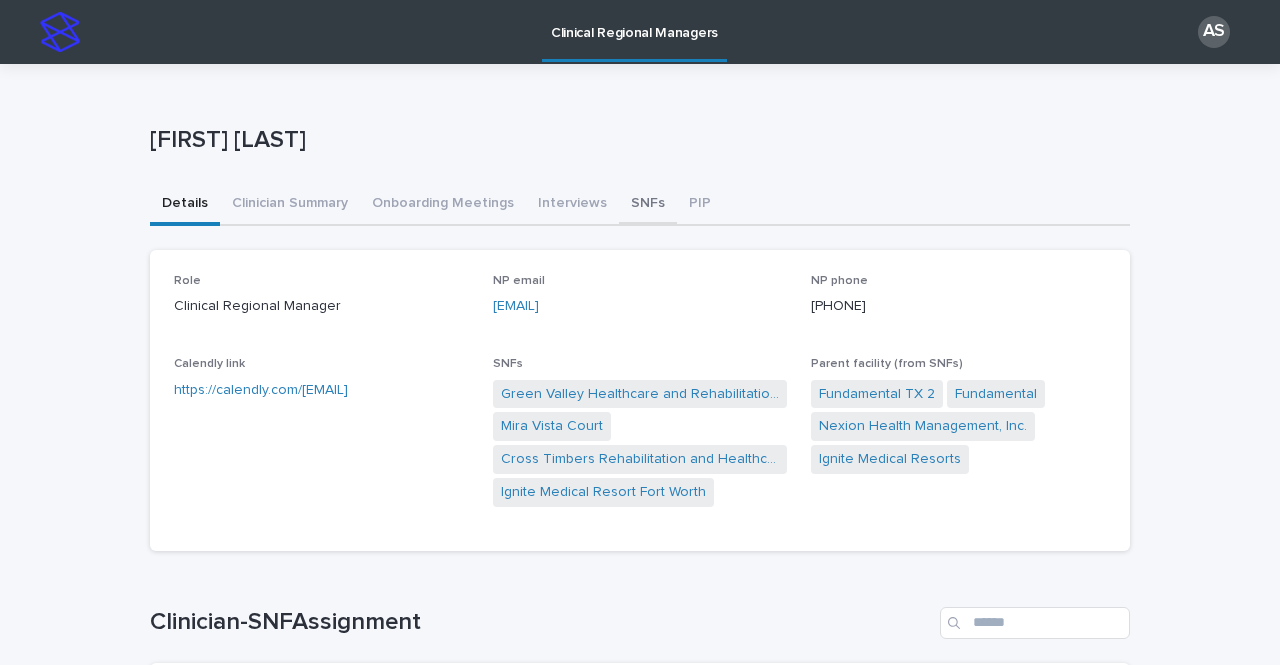 click on "SNFs" at bounding box center [648, 205] 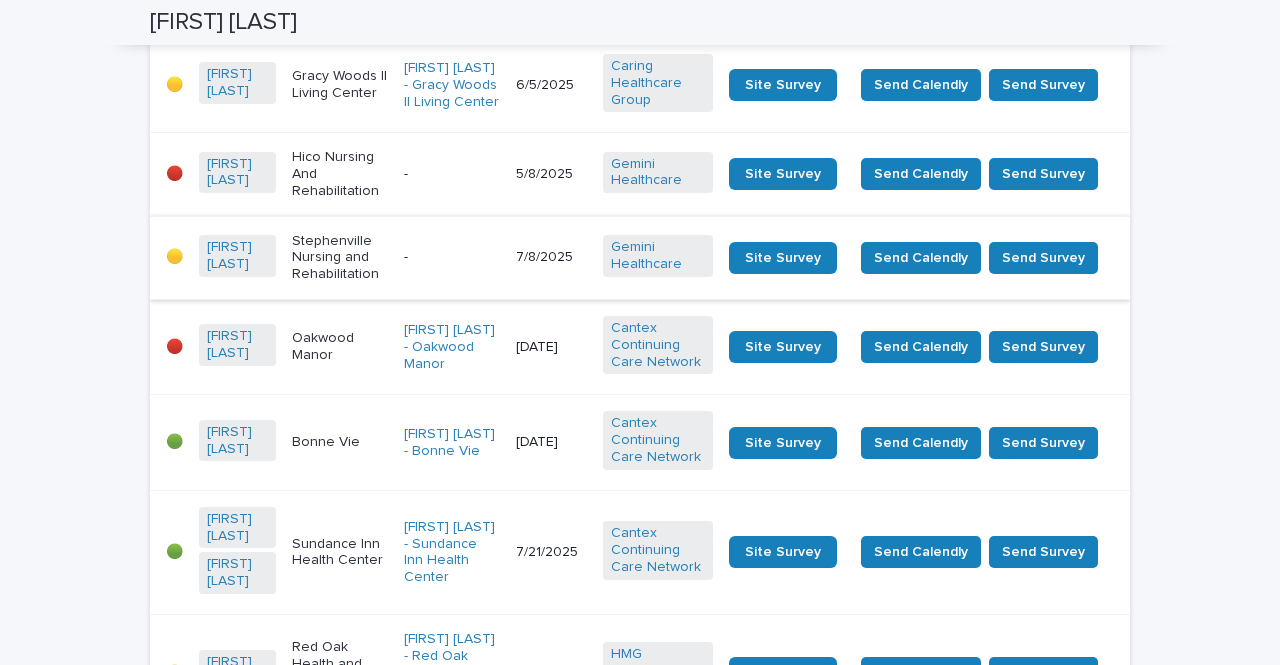 scroll, scrollTop: 1100, scrollLeft: 0, axis: vertical 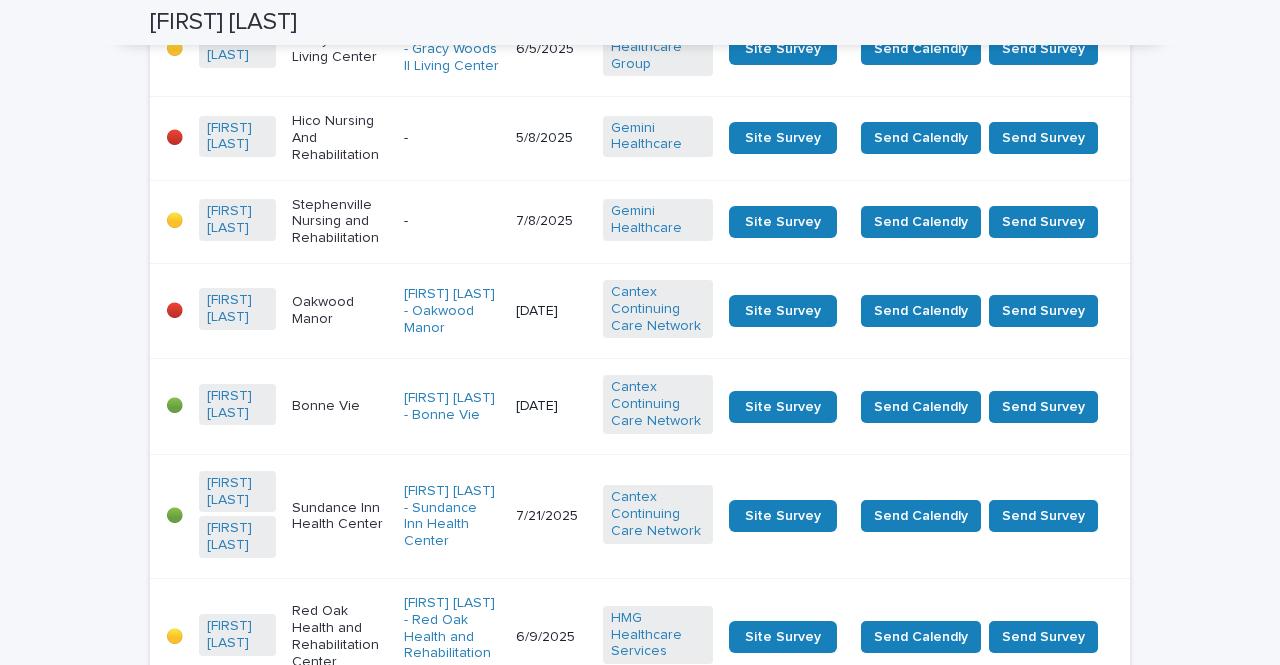 click on "Oakwood Manor" at bounding box center [340, 311] 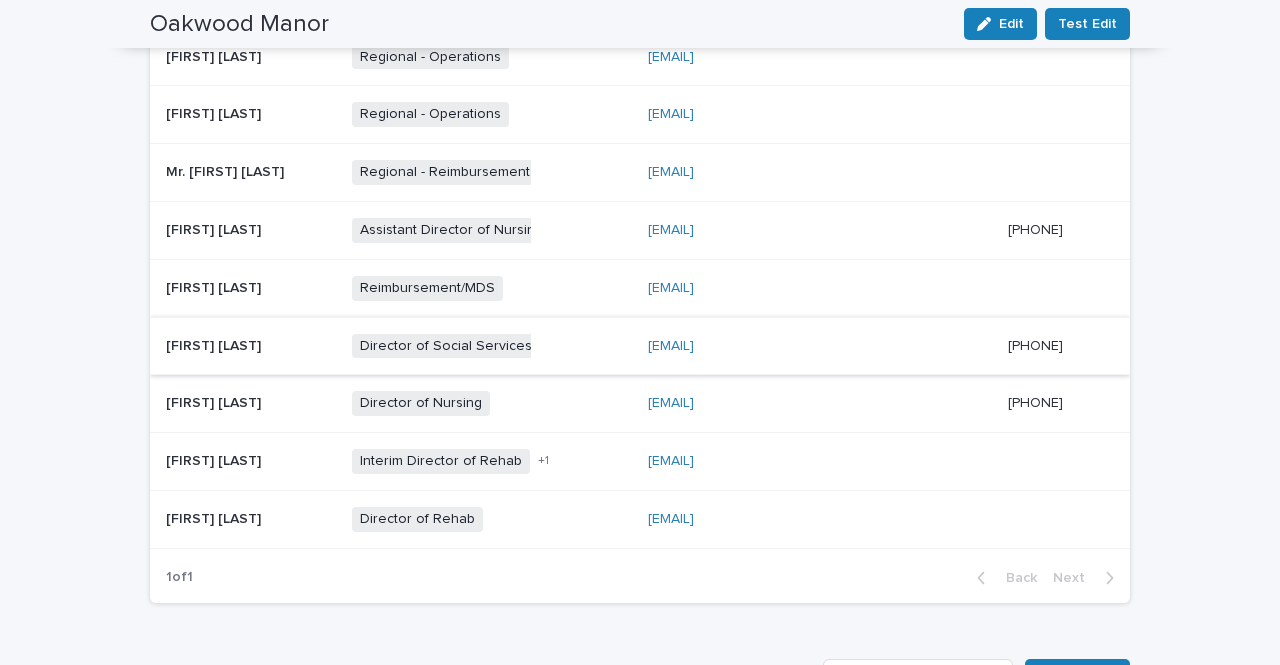 scroll, scrollTop: 900, scrollLeft: 0, axis: vertical 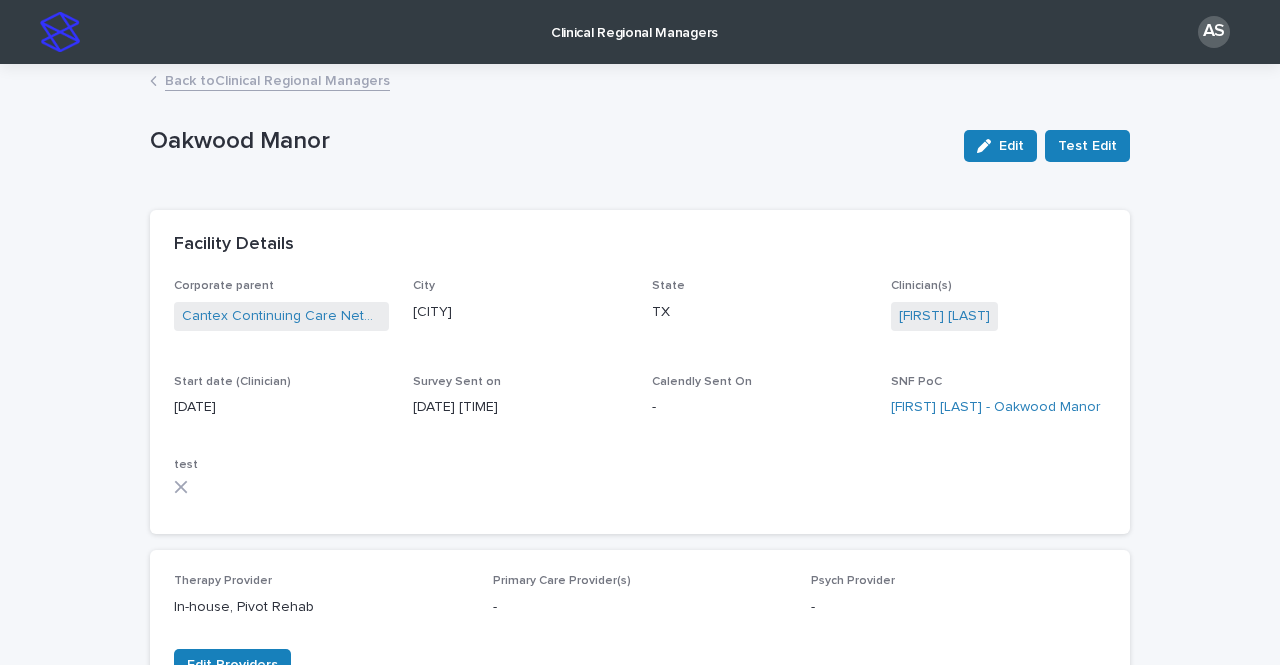 click at bounding box center (60, 32) 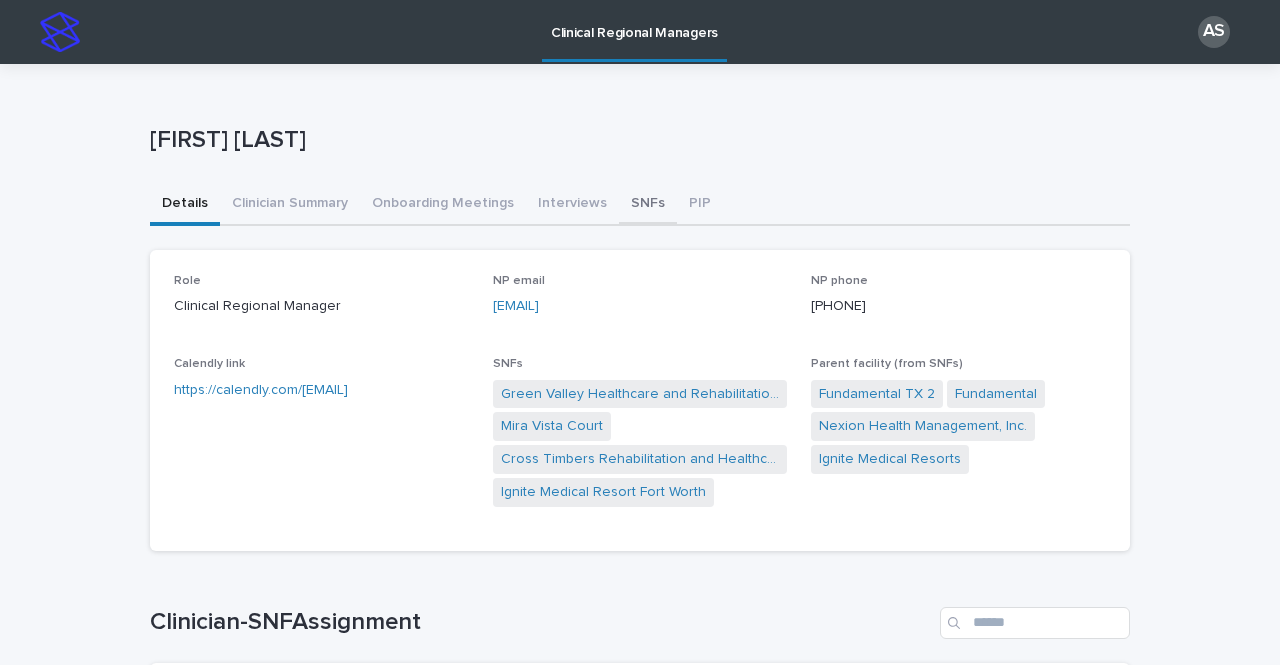 click on "SNFs" at bounding box center (648, 205) 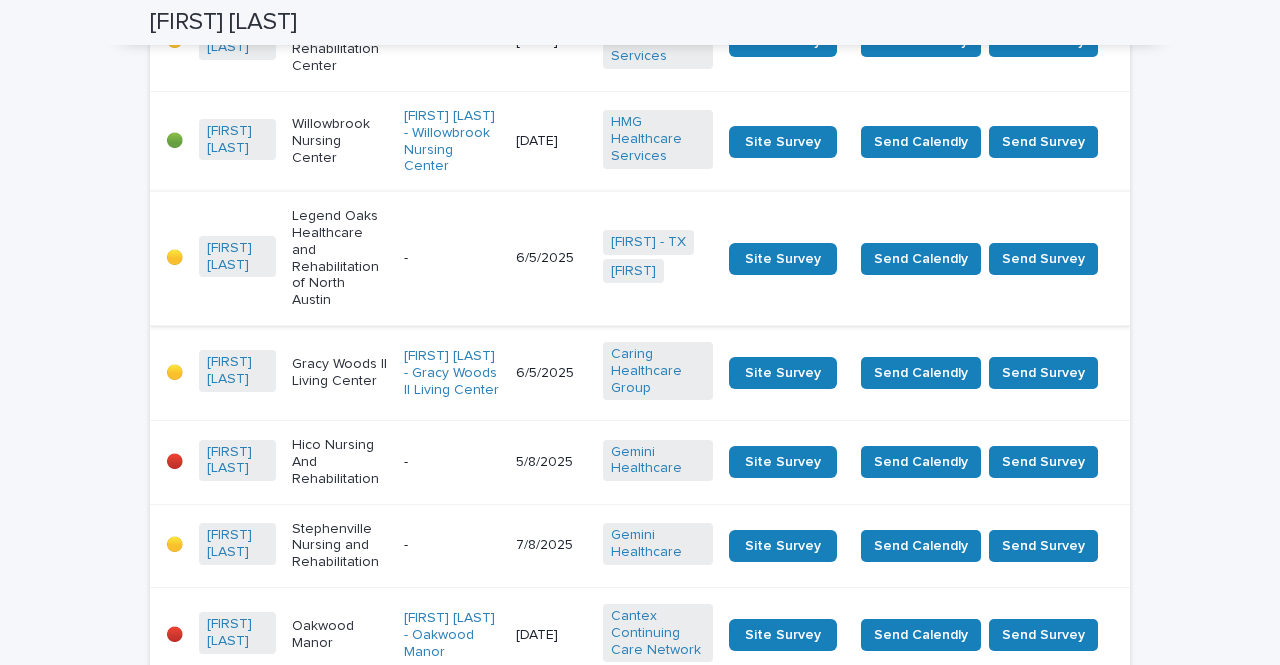 scroll, scrollTop: 800, scrollLeft: 0, axis: vertical 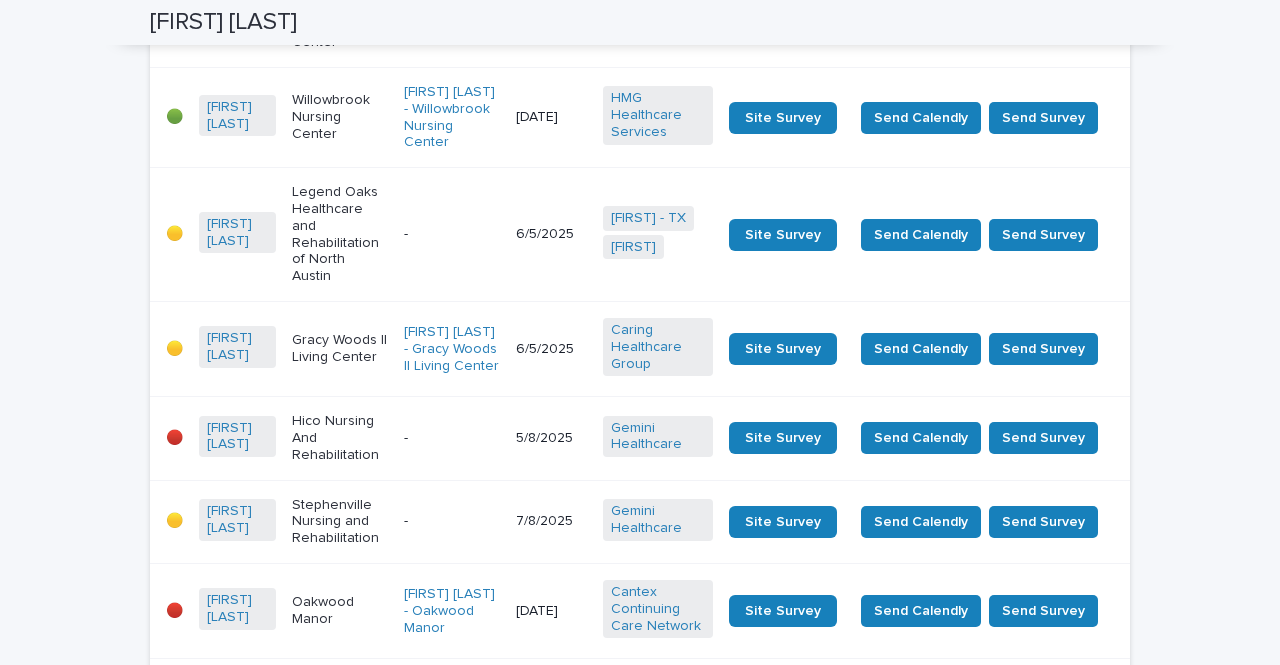 click on "-" at bounding box center [452, 438] 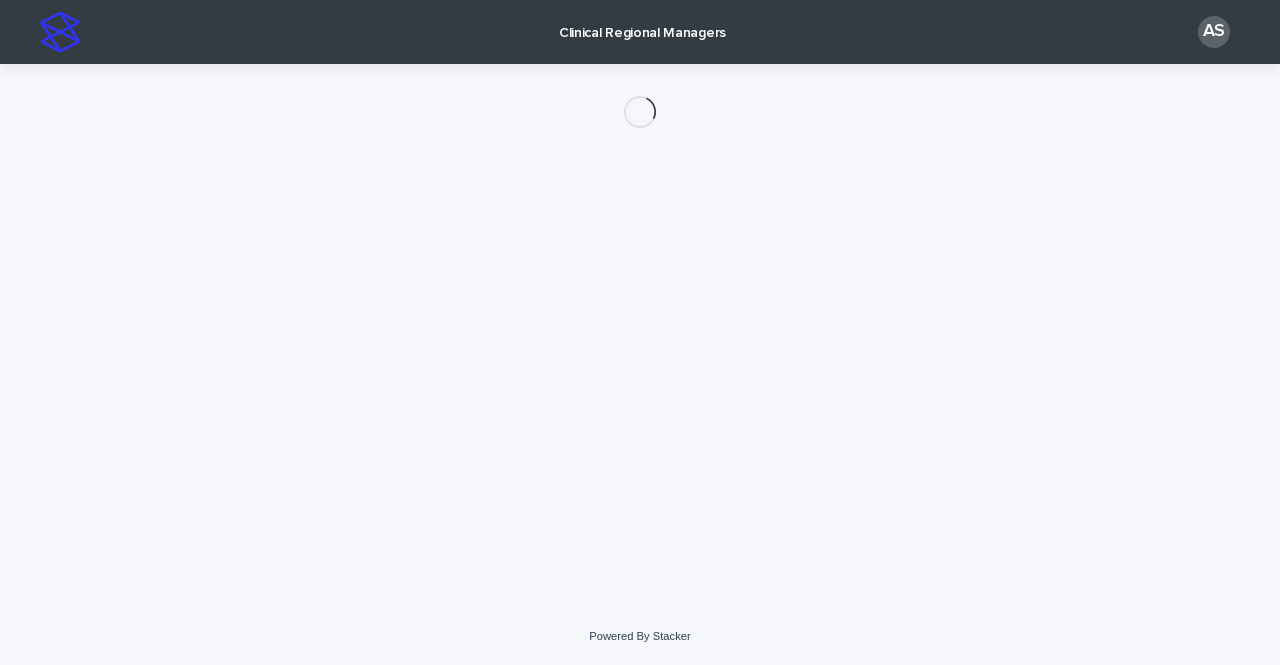 scroll, scrollTop: 0, scrollLeft: 0, axis: both 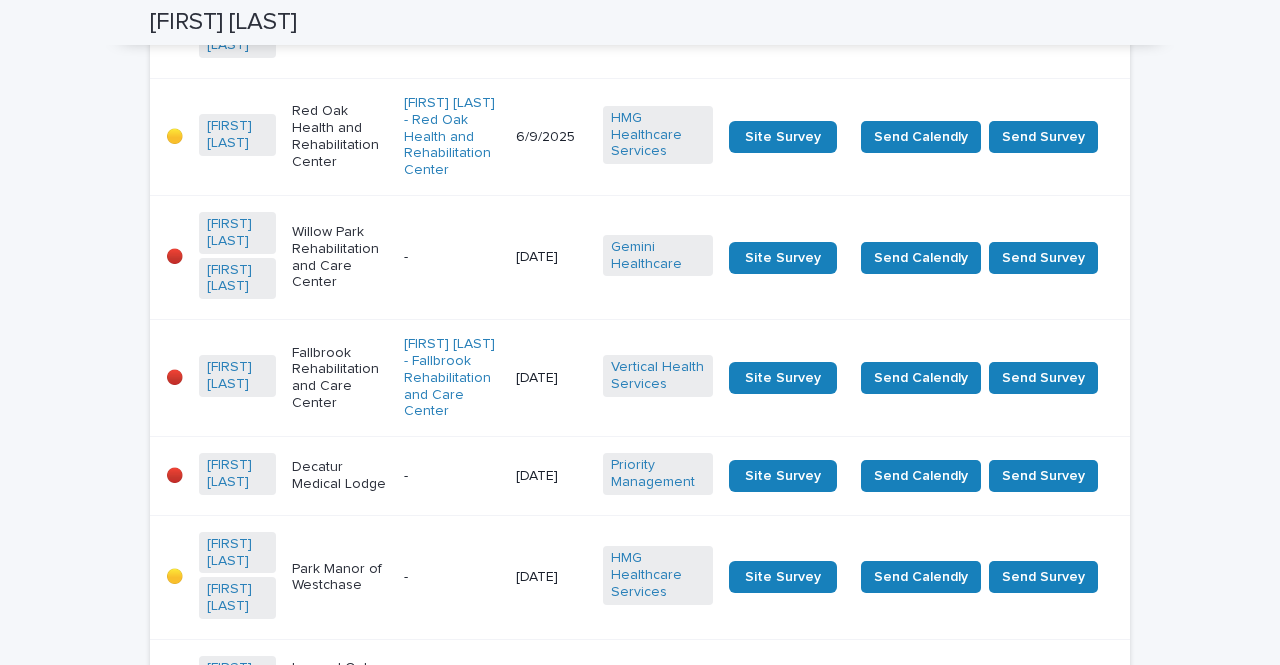 click on "Fallbrook Rehabilitation and Care Center" at bounding box center [340, 378] 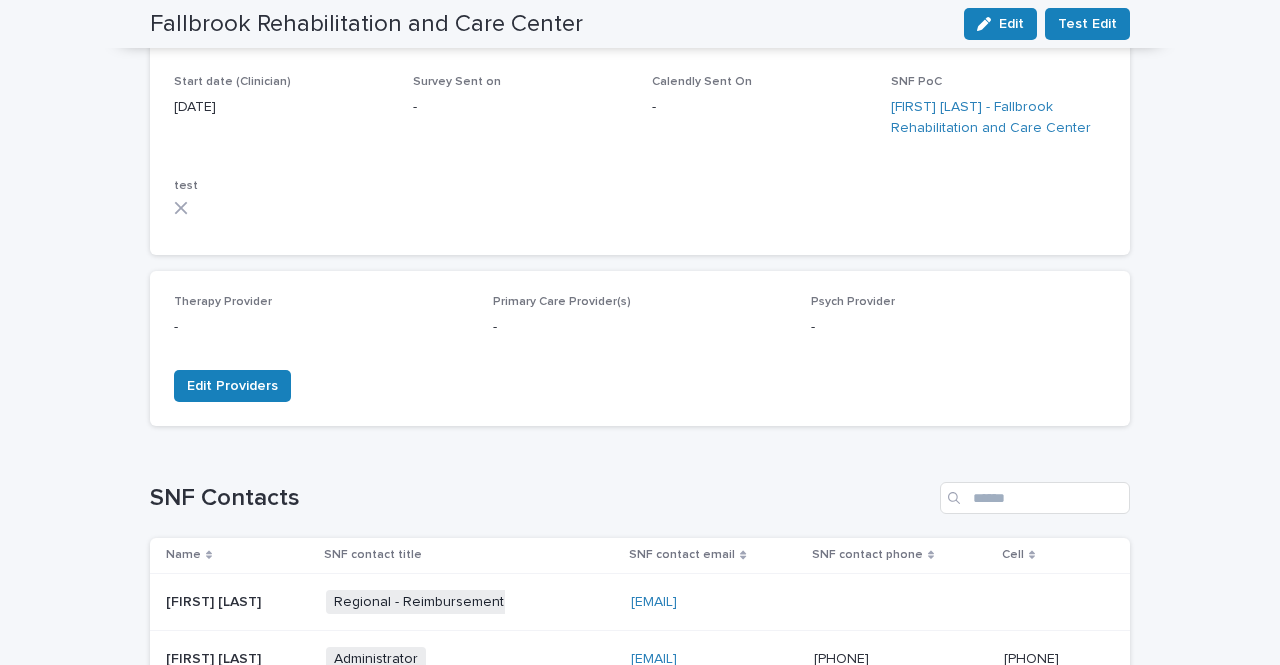 scroll, scrollTop: 600, scrollLeft: 0, axis: vertical 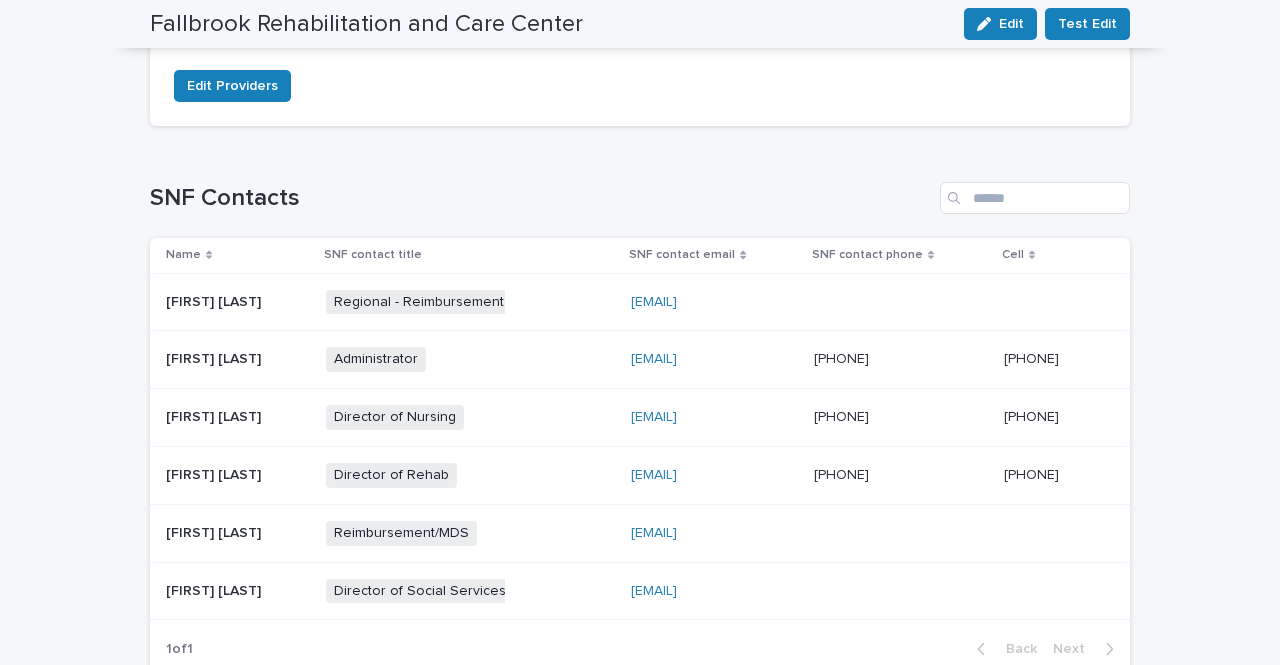 click on "Director of Nursing + 0" at bounding box center [470, 418] 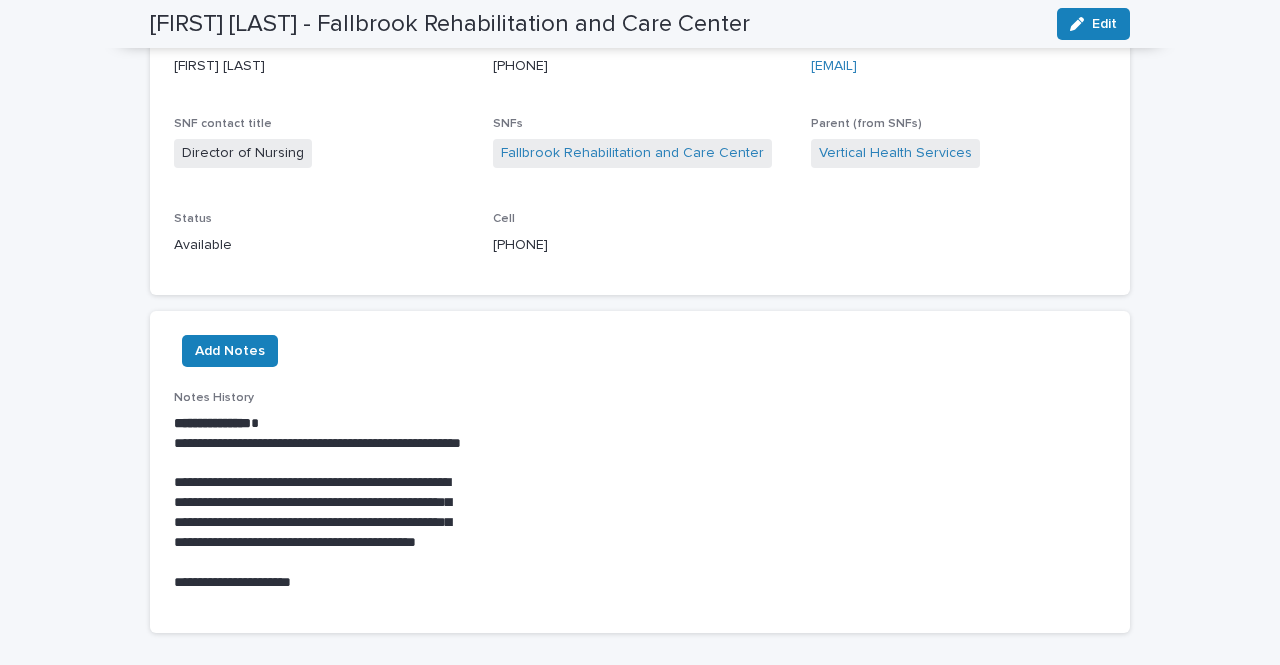 scroll, scrollTop: 100, scrollLeft: 0, axis: vertical 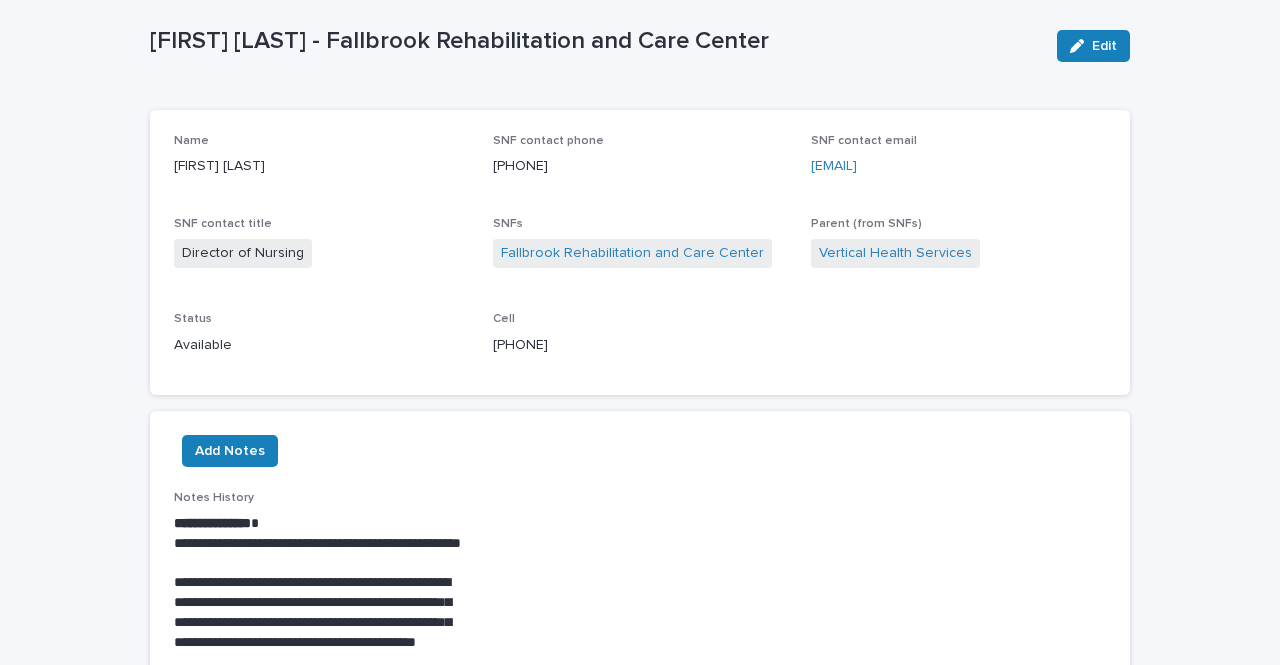 drag, startPoint x: 800, startPoint y: 164, endPoint x: 972, endPoint y: 177, distance: 172.49059 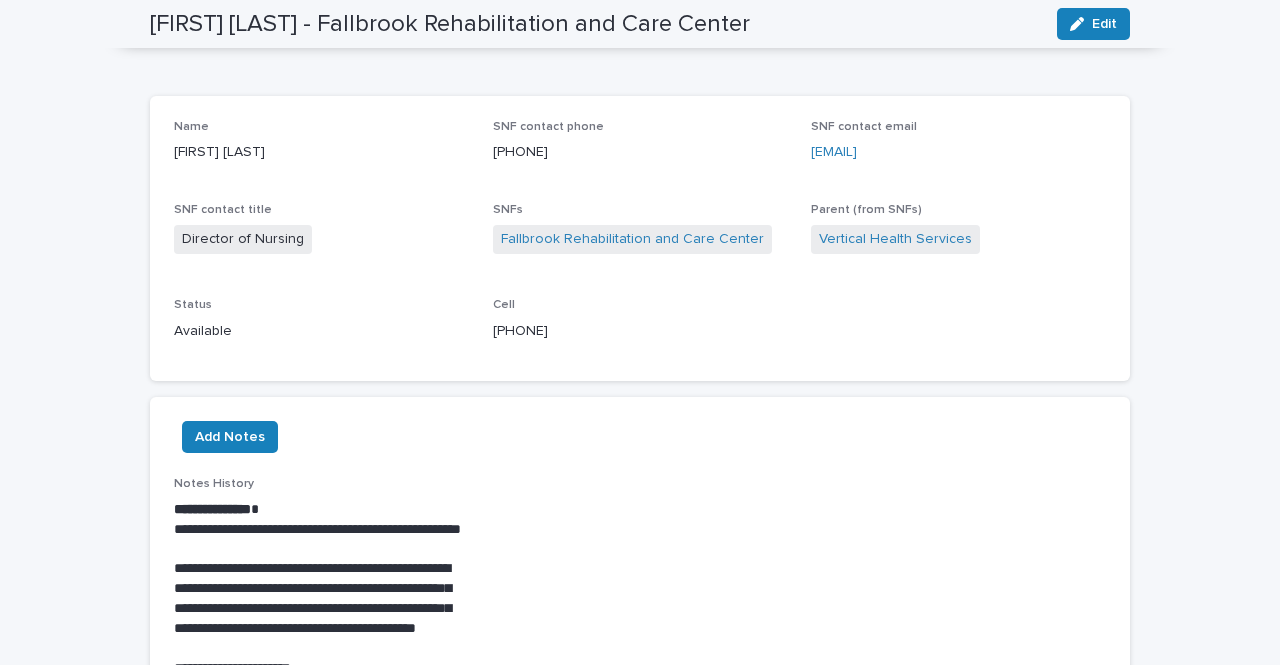 scroll, scrollTop: 0, scrollLeft: 0, axis: both 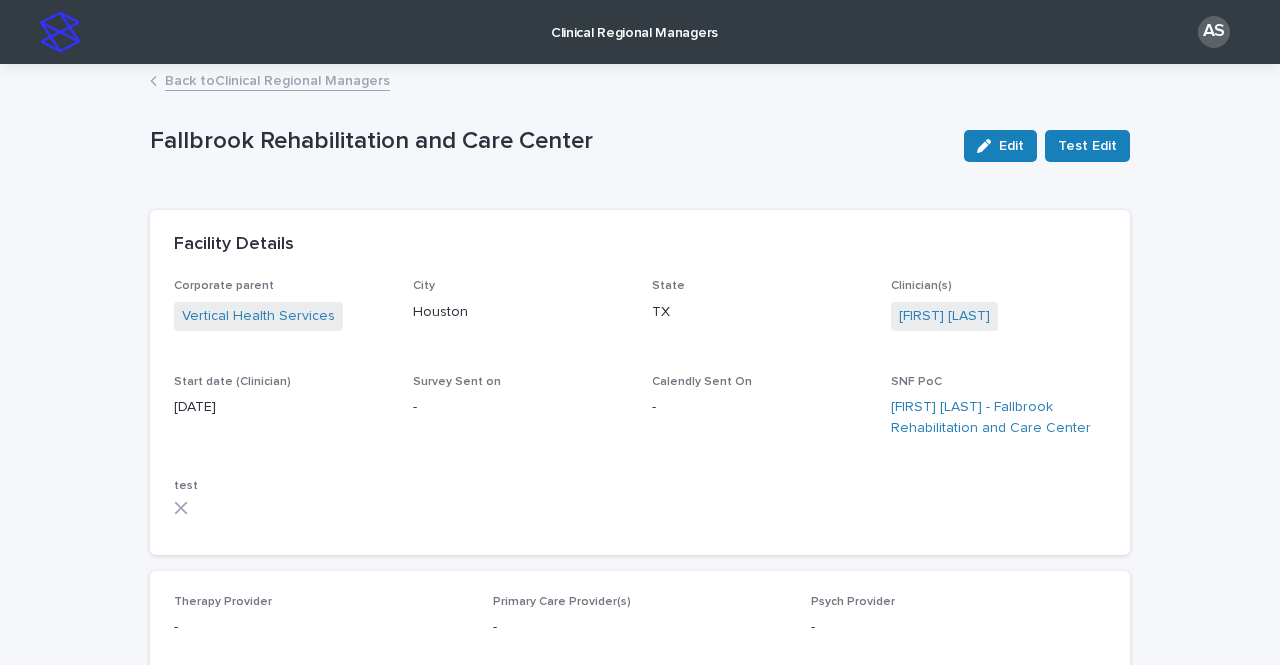 click at bounding box center [60, 32] 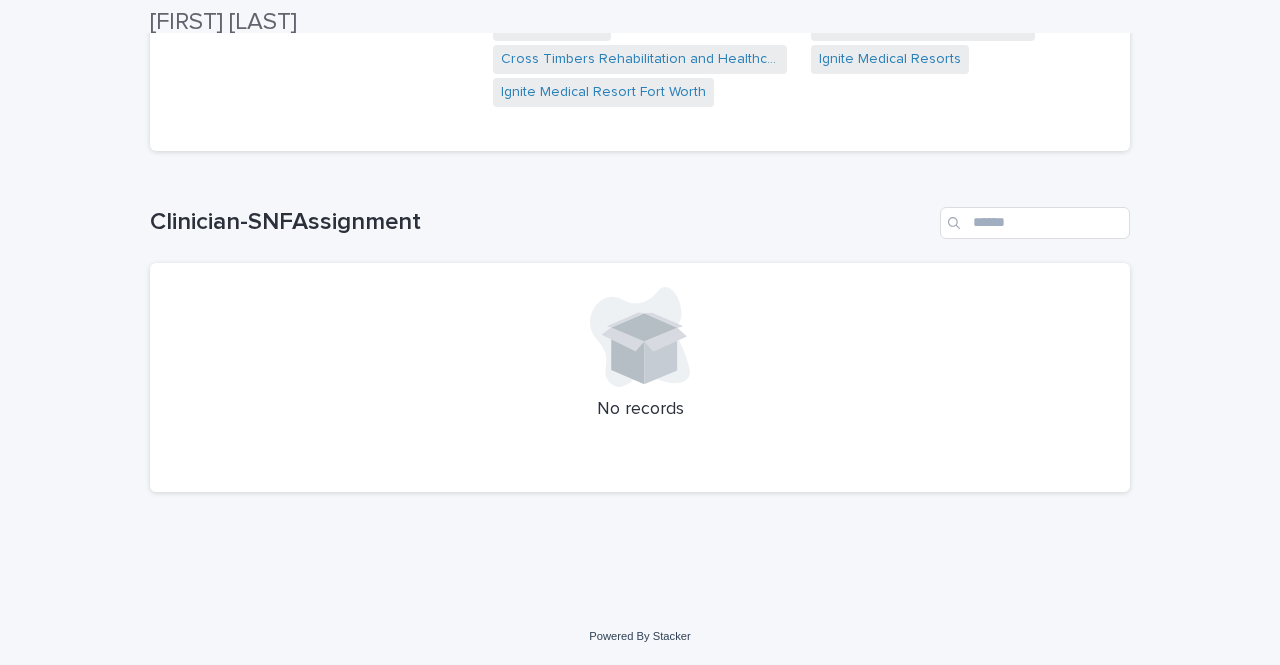 scroll, scrollTop: 0, scrollLeft: 0, axis: both 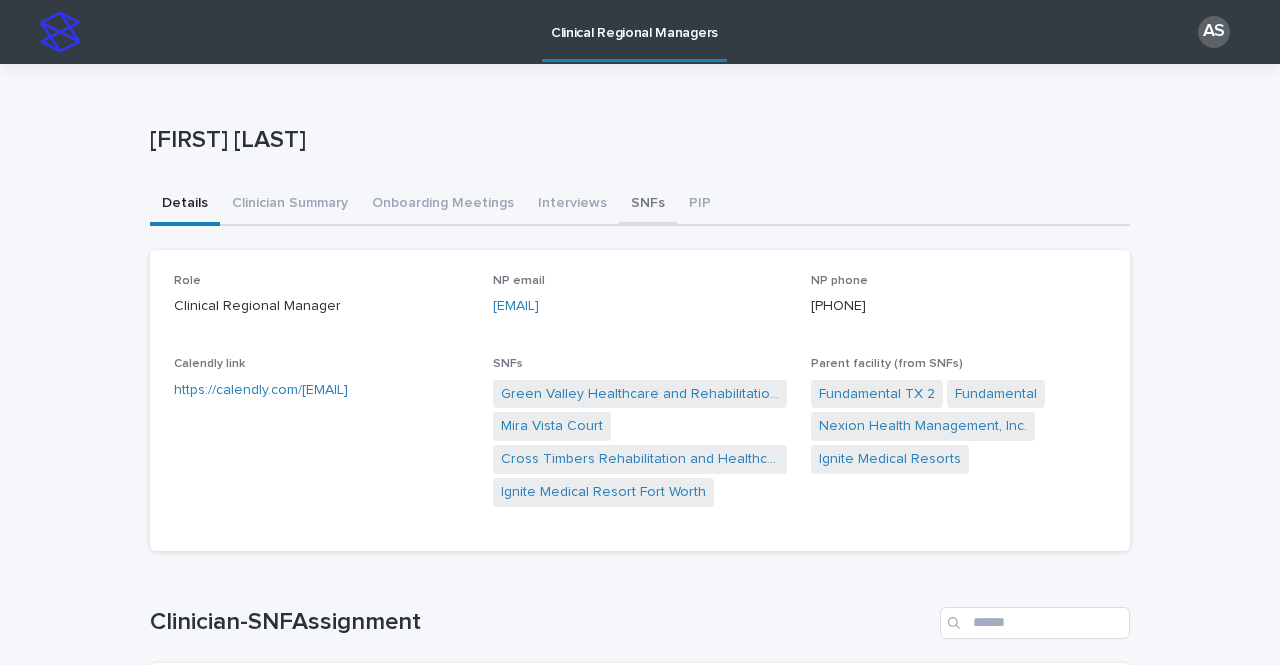 click on "SNFs" at bounding box center (648, 205) 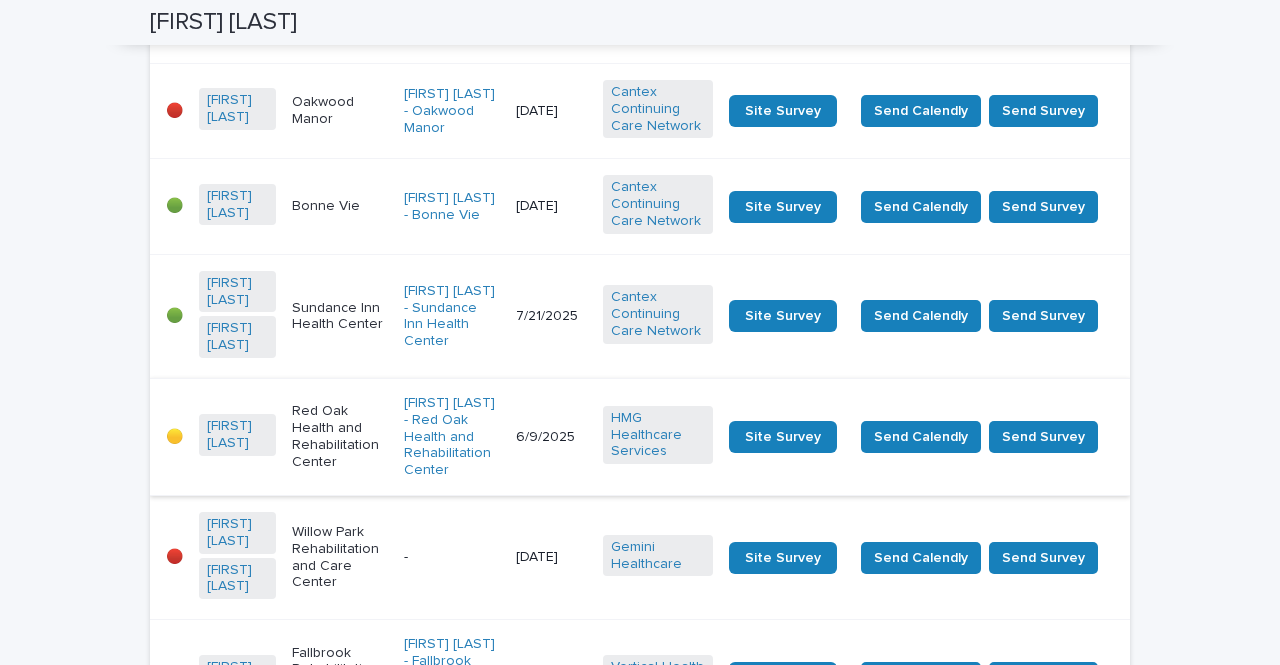 scroll, scrollTop: 1400, scrollLeft: 0, axis: vertical 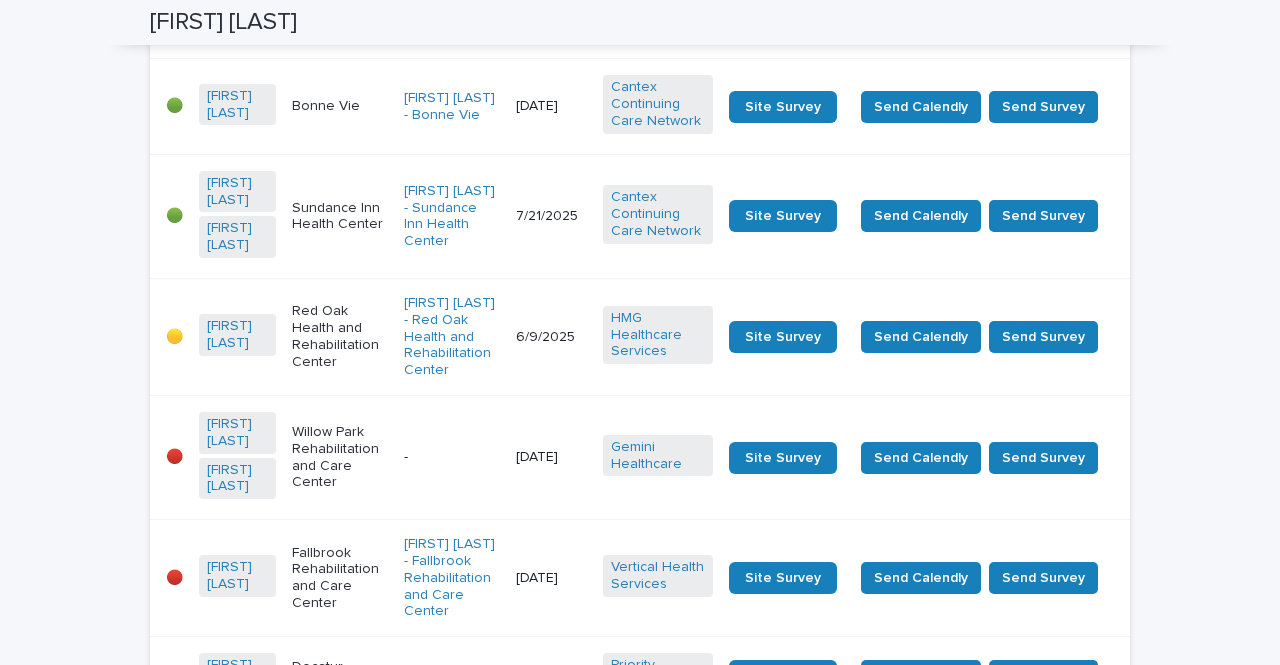 click on "Fallbrook Rehabilitation and Care Center" at bounding box center (340, 578) 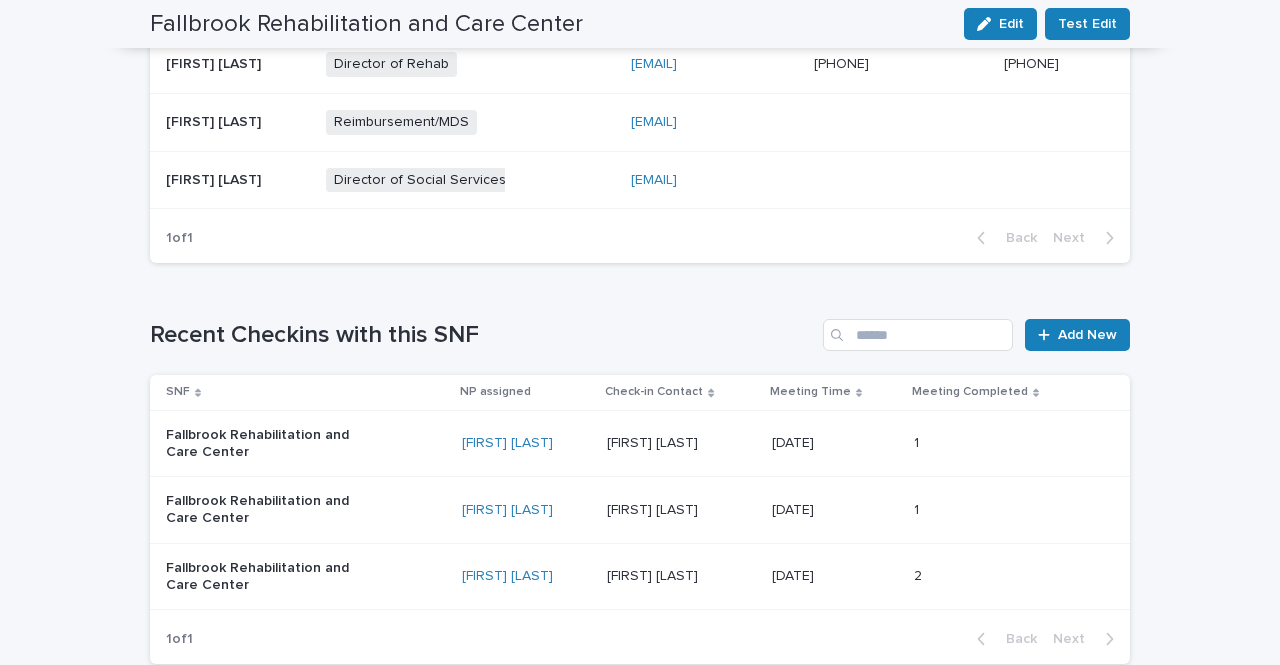 scroll, scrollTop: 1002, scrollLeft: 0, axis: vertical 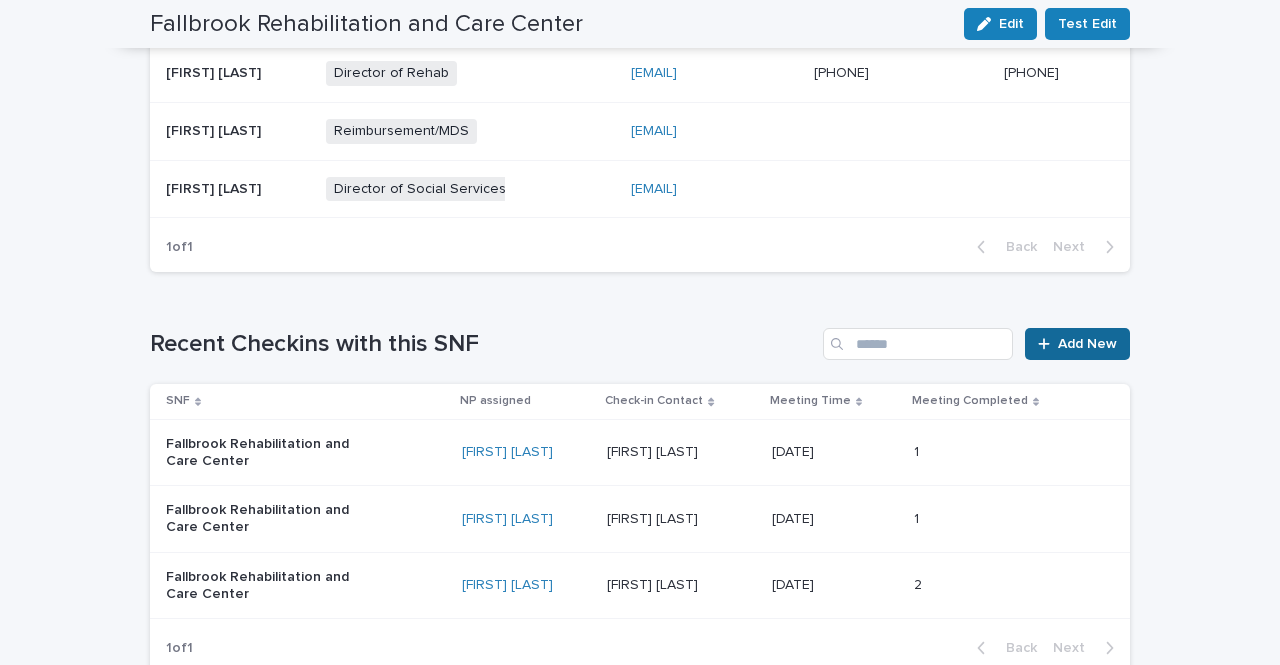 click on "Add New" at bounding box center (1087, 344) 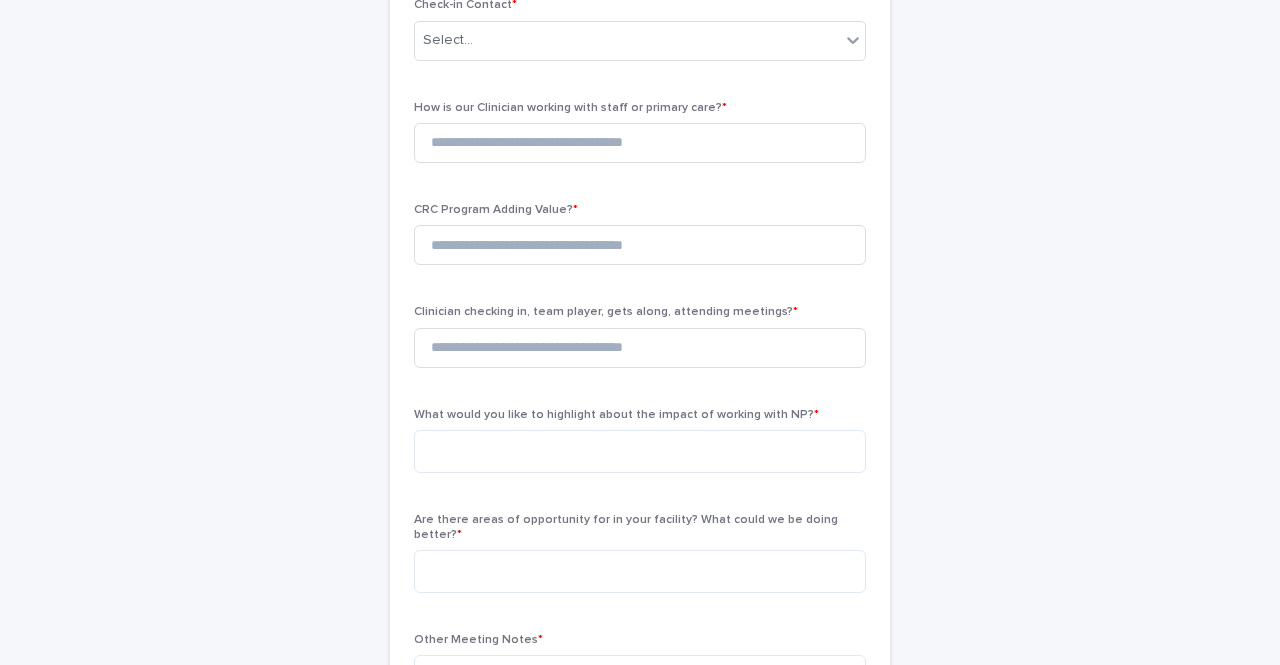 scroll, scrollTop: 0, scrollLeft: 0, axis: both 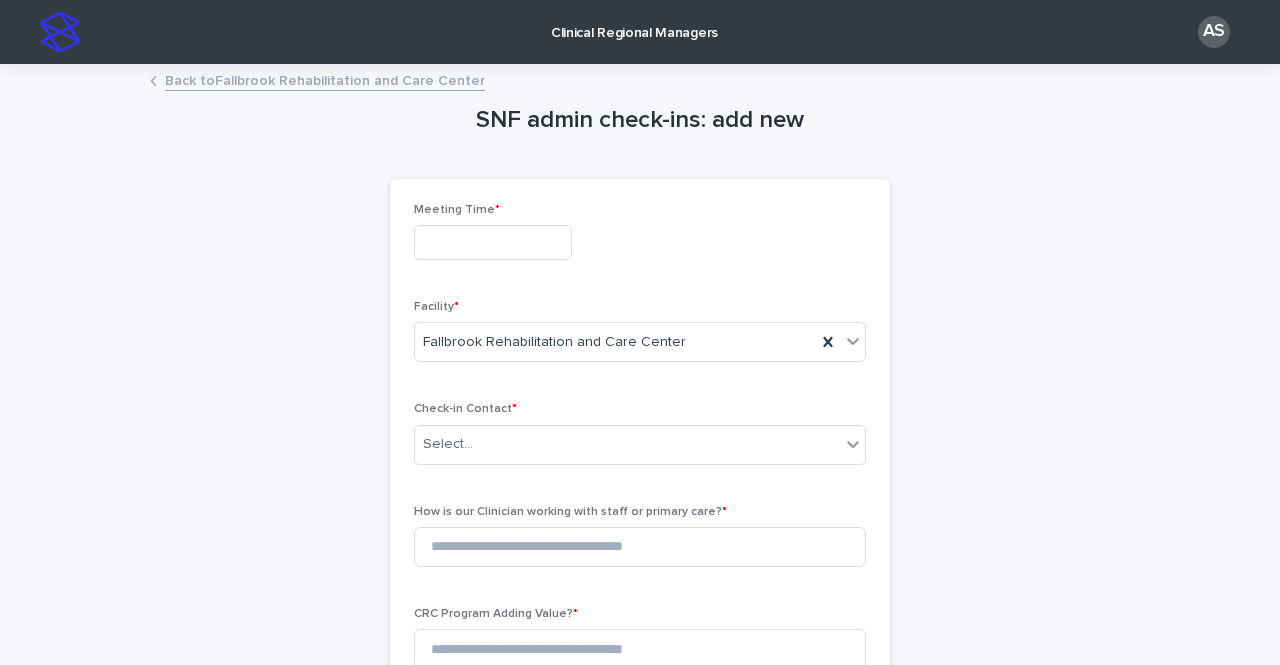click at bounding box center (493, 242) 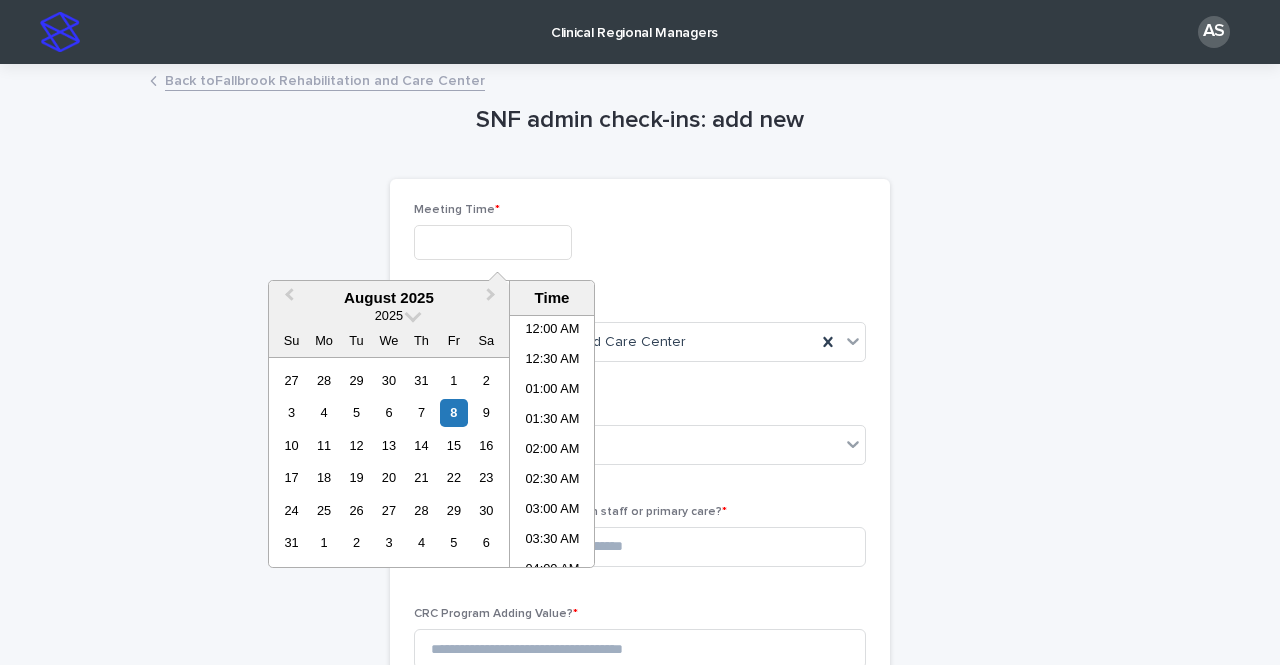 scroll, scrollTop: 699, scrollLeft: 0, axis: vertical 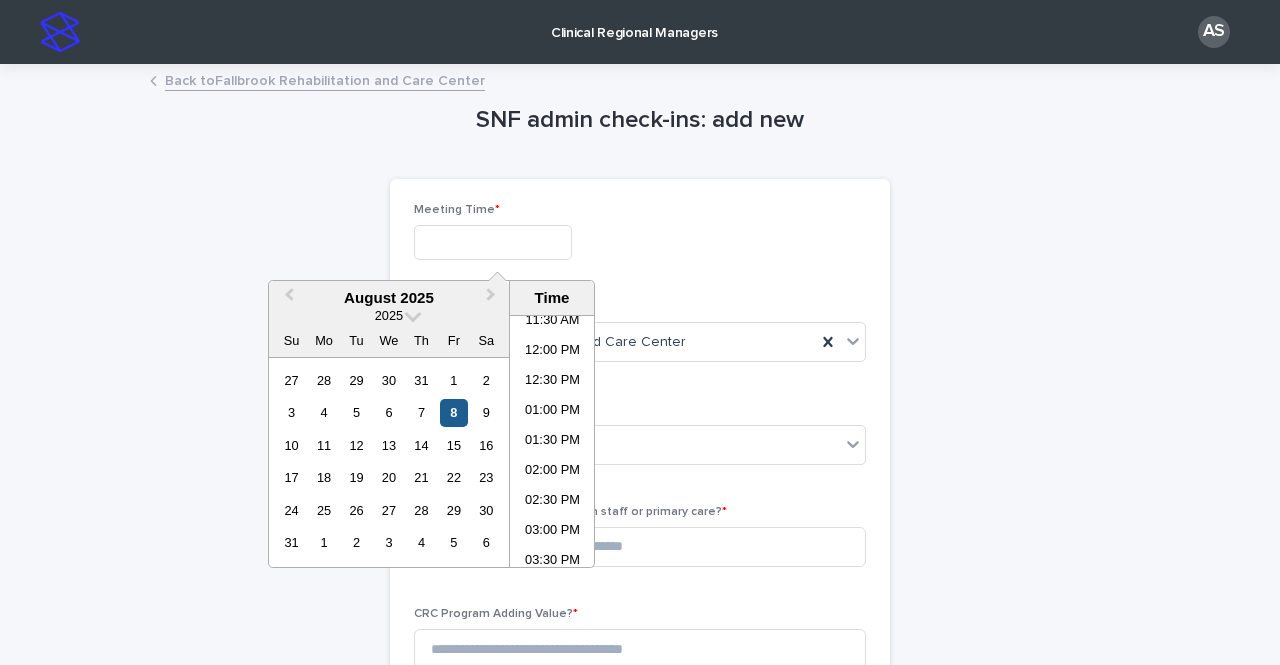 click on "8" at bounding box center [453, 412] 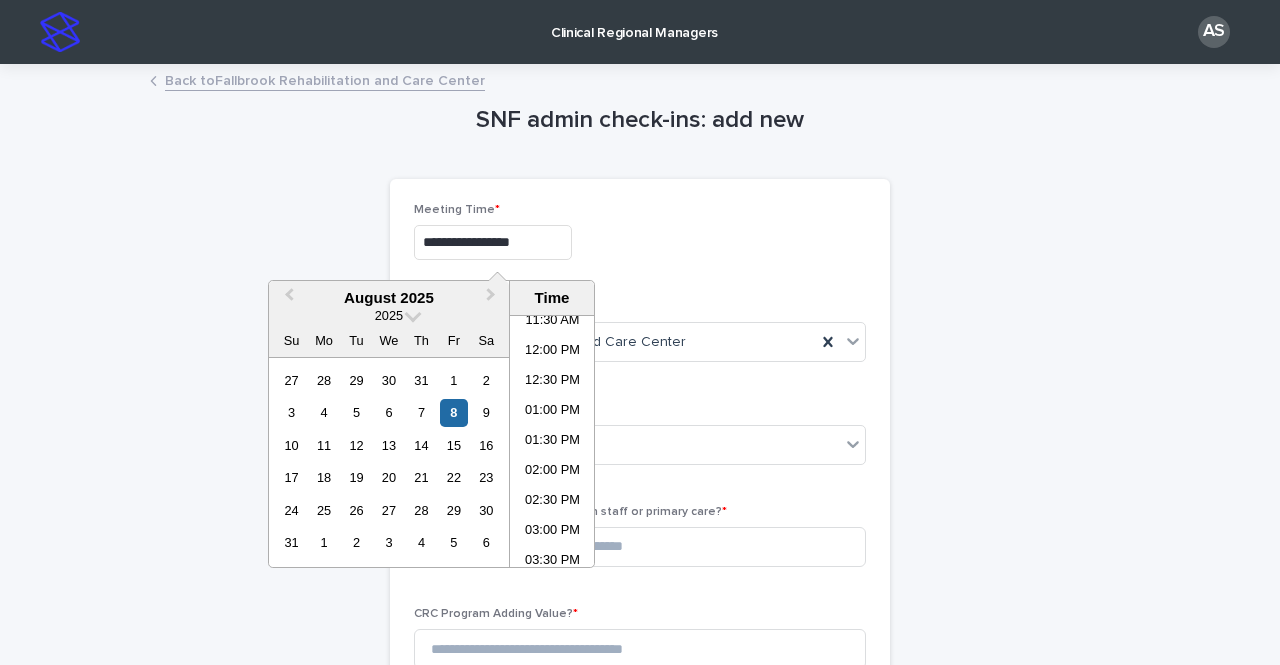click on "**********" at bounding box center [640, 242] 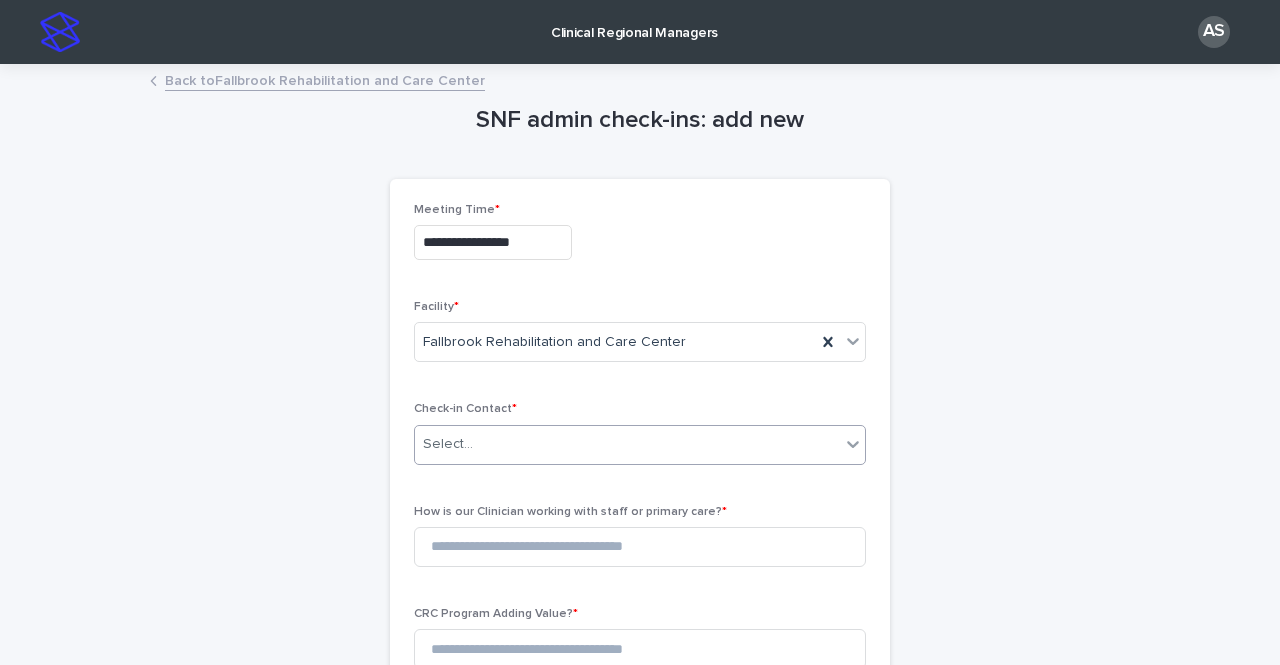 click on "Select..." at bounding box center [627, 444] 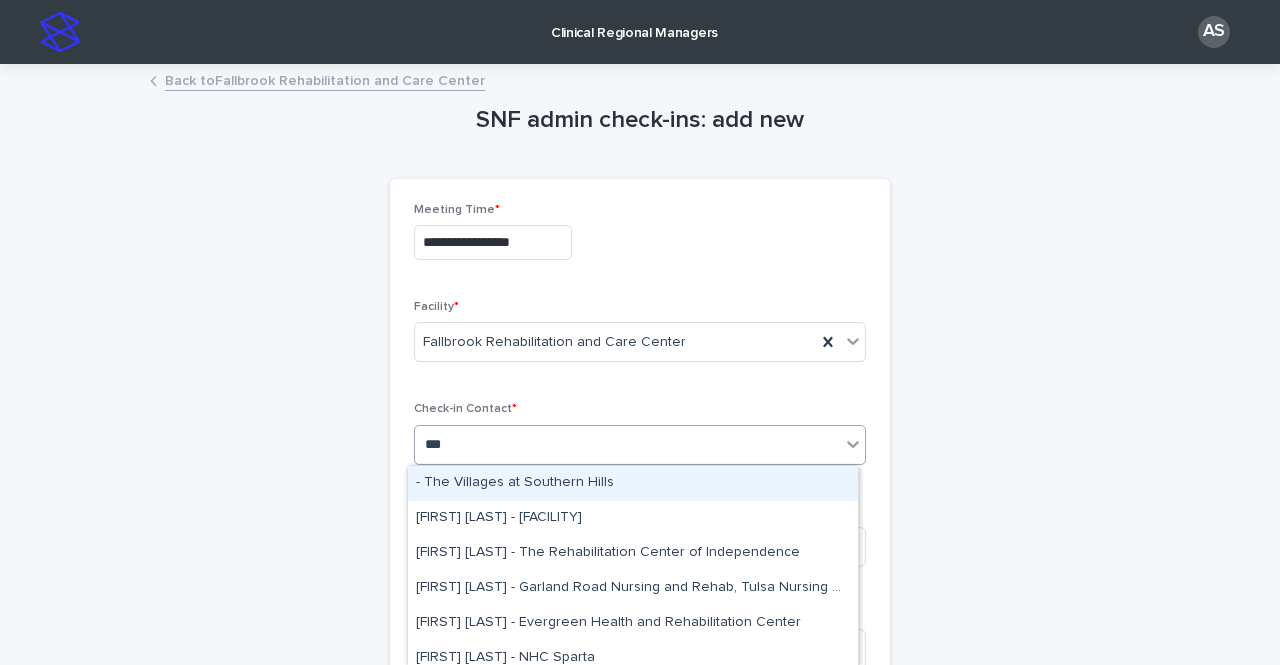 type on "****" 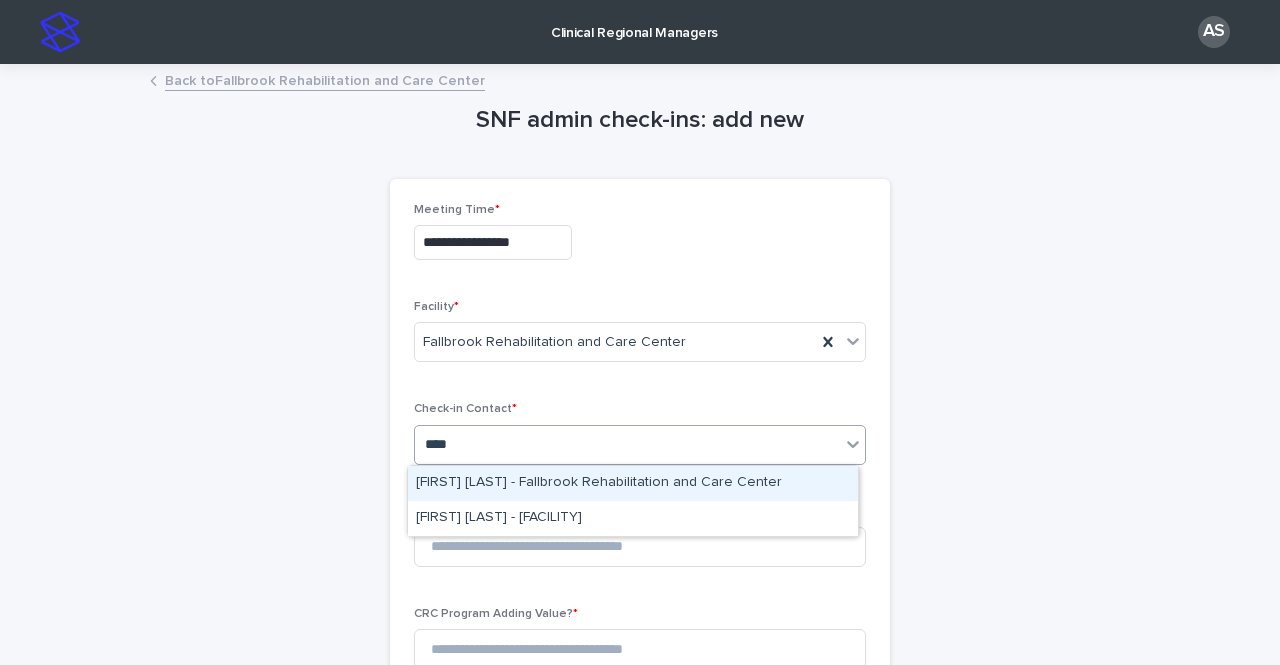 click on "[FIRST] [LAST] - Fallbrook Rehabilitation and Care Center" at bounding box center [633, 483] 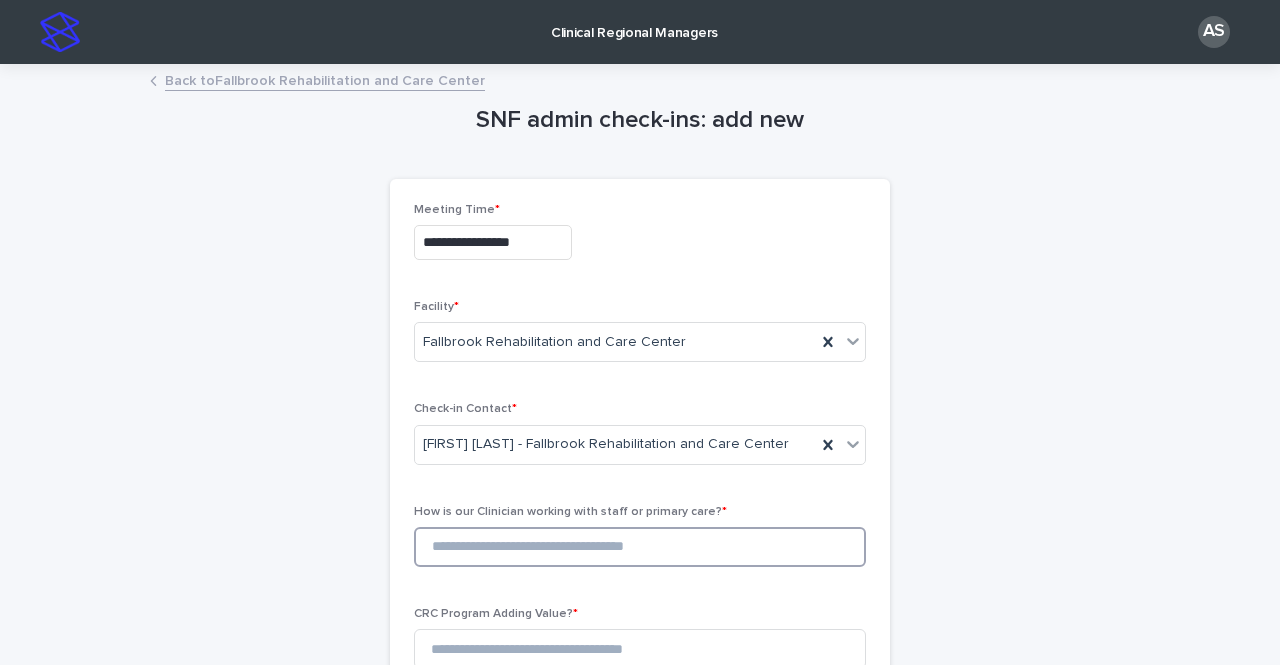 click at bounding box center [640, 547] 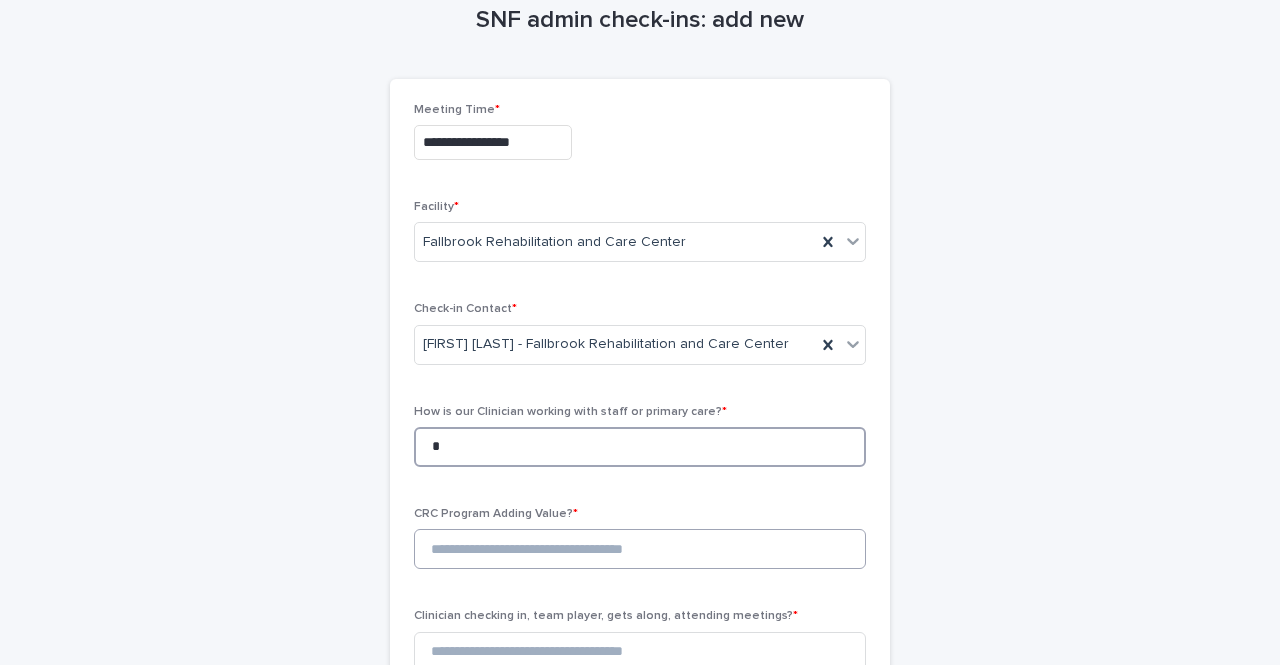 type on "*" 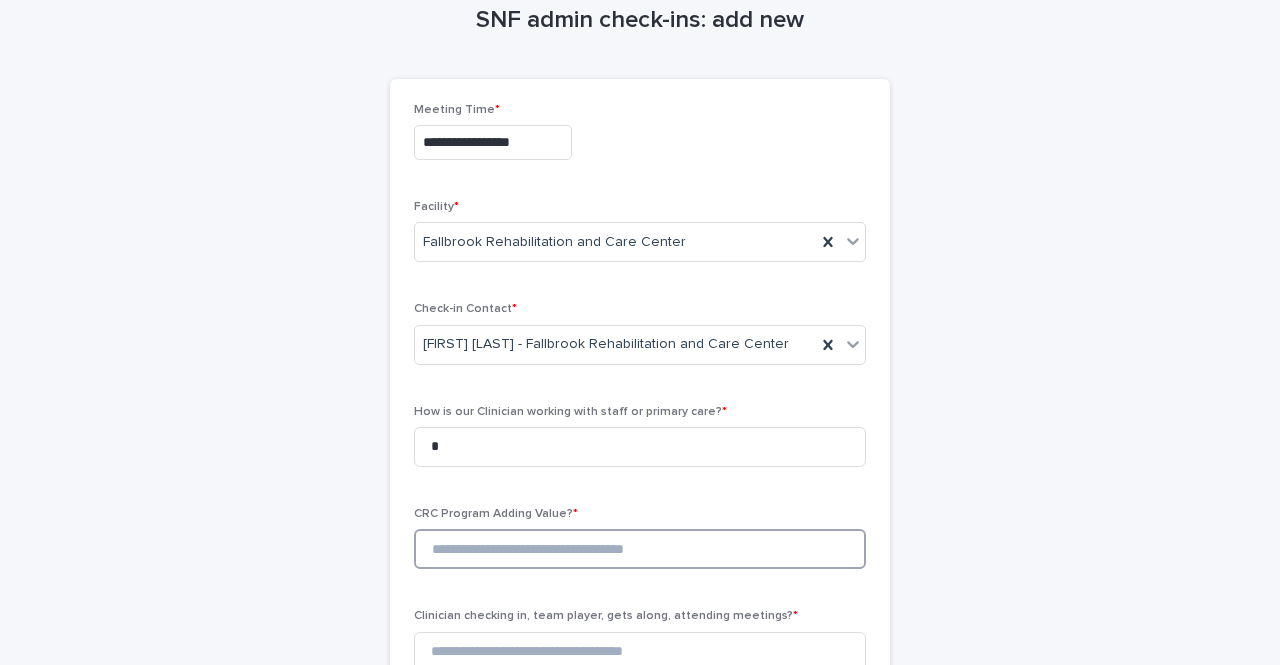 click at bounding box center [640, 549] 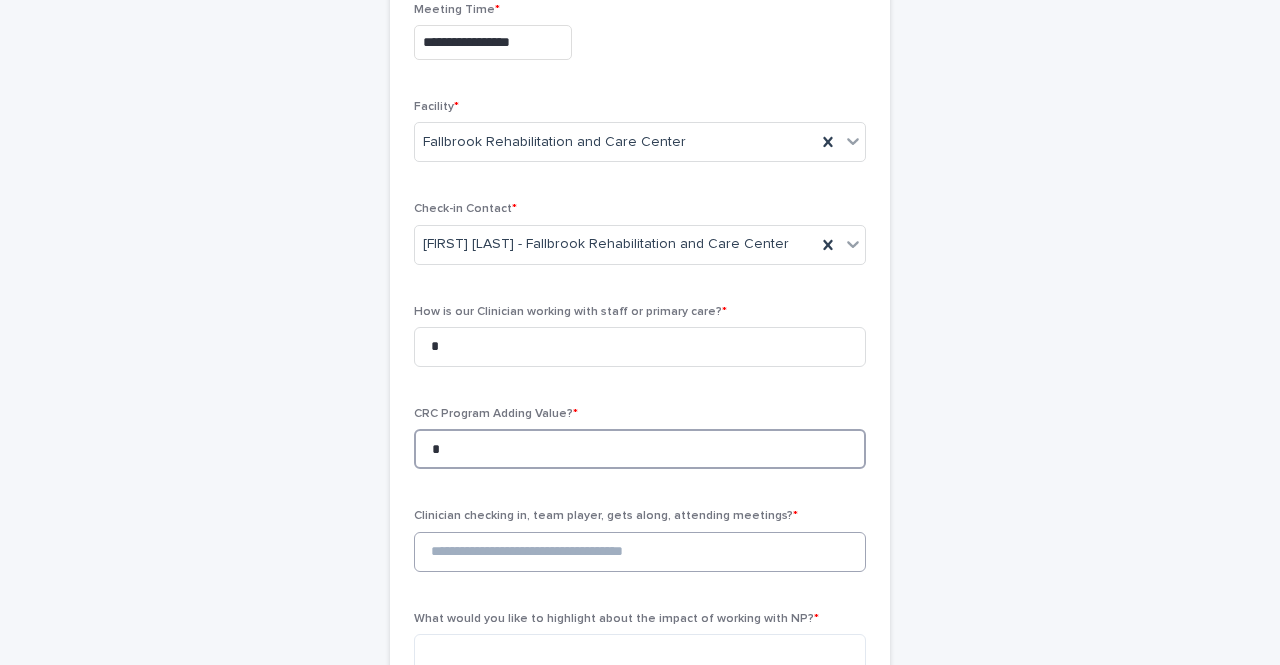 type on "*" 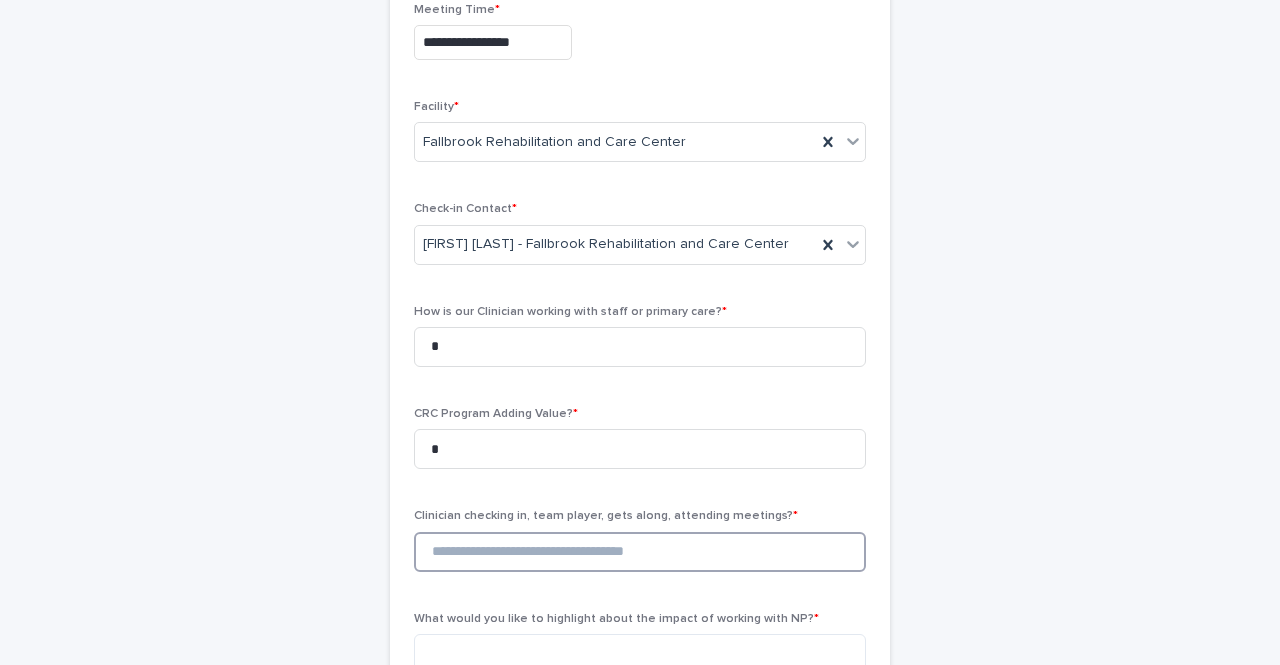 click at bounding box center [640, 552] 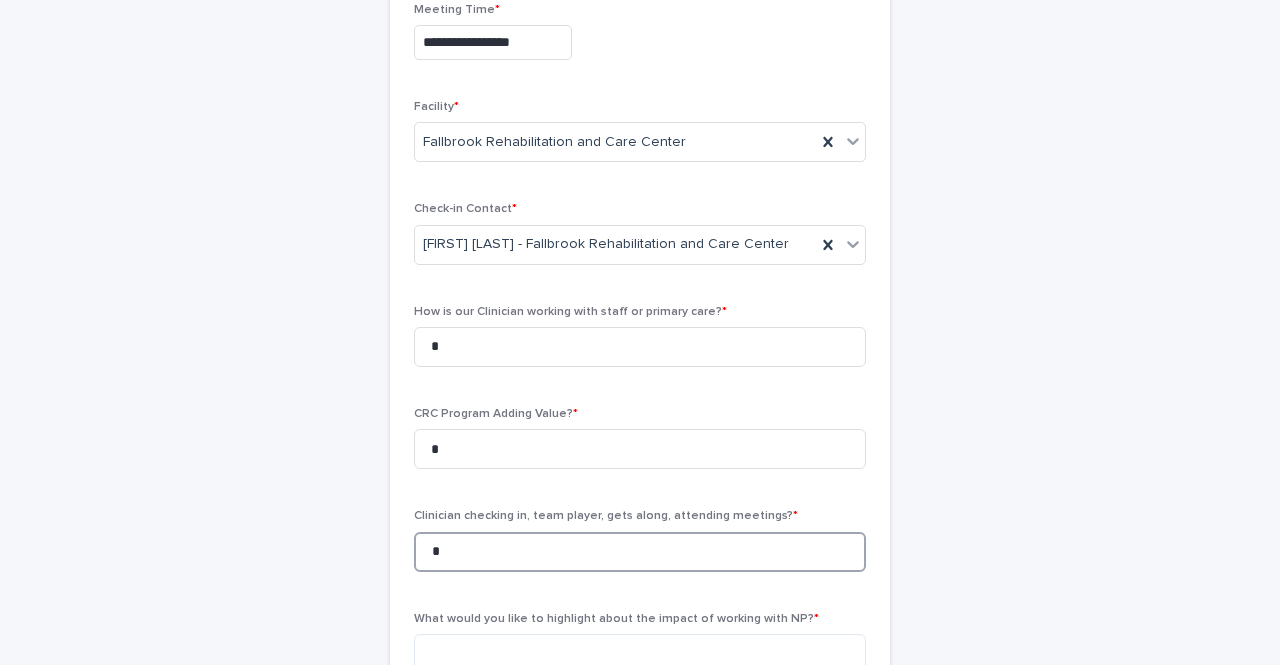 scroll, scrollTop: 300, scrollLeft: 0, axis: vertical 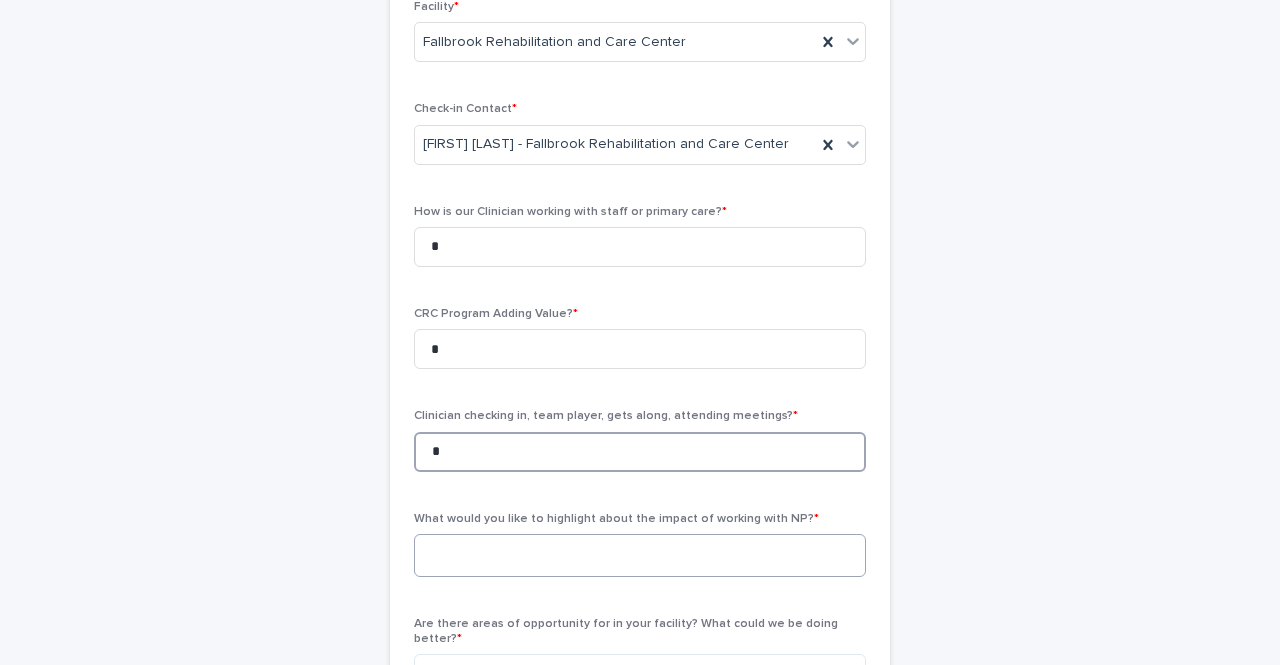 type on "*" 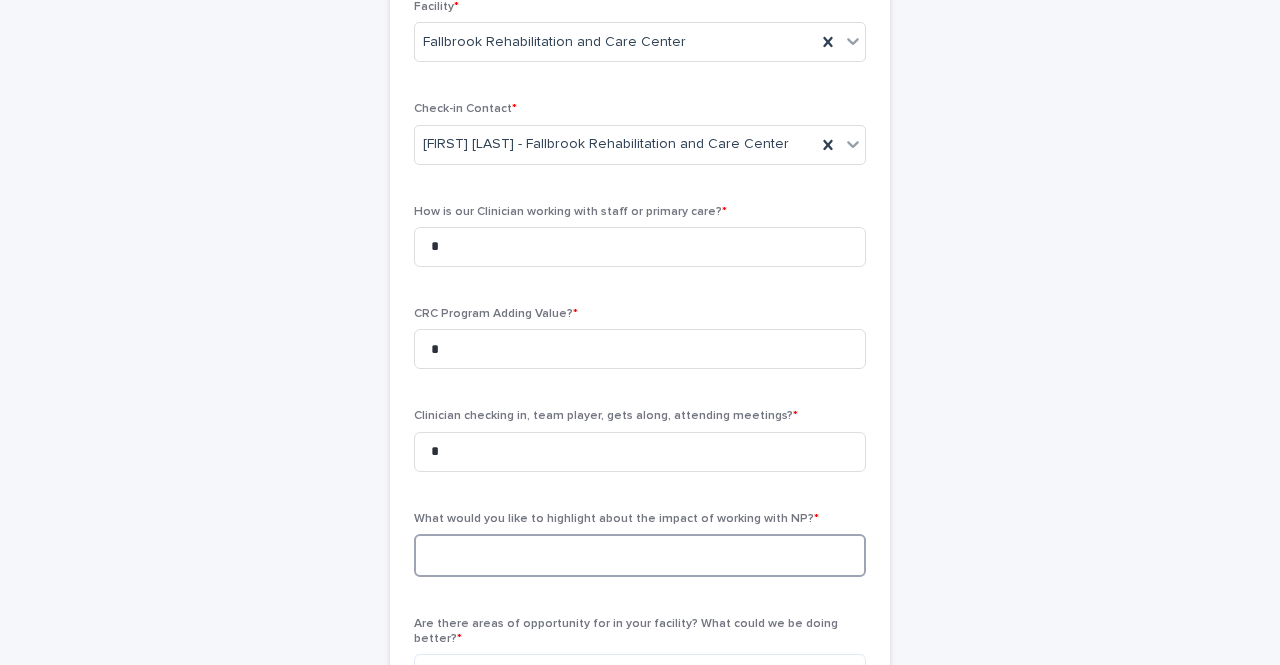 click at bounding box center [640, 555] 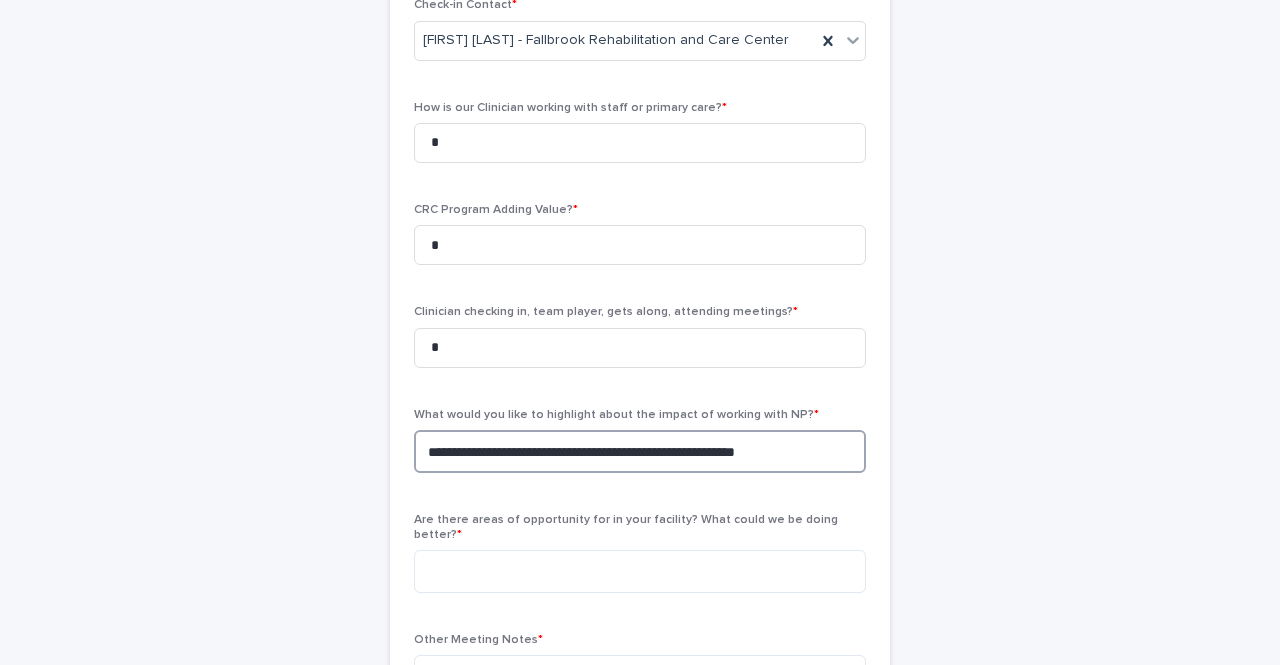 scroll, scrollTop: 500, scrollLeft: 0, axis: vertical 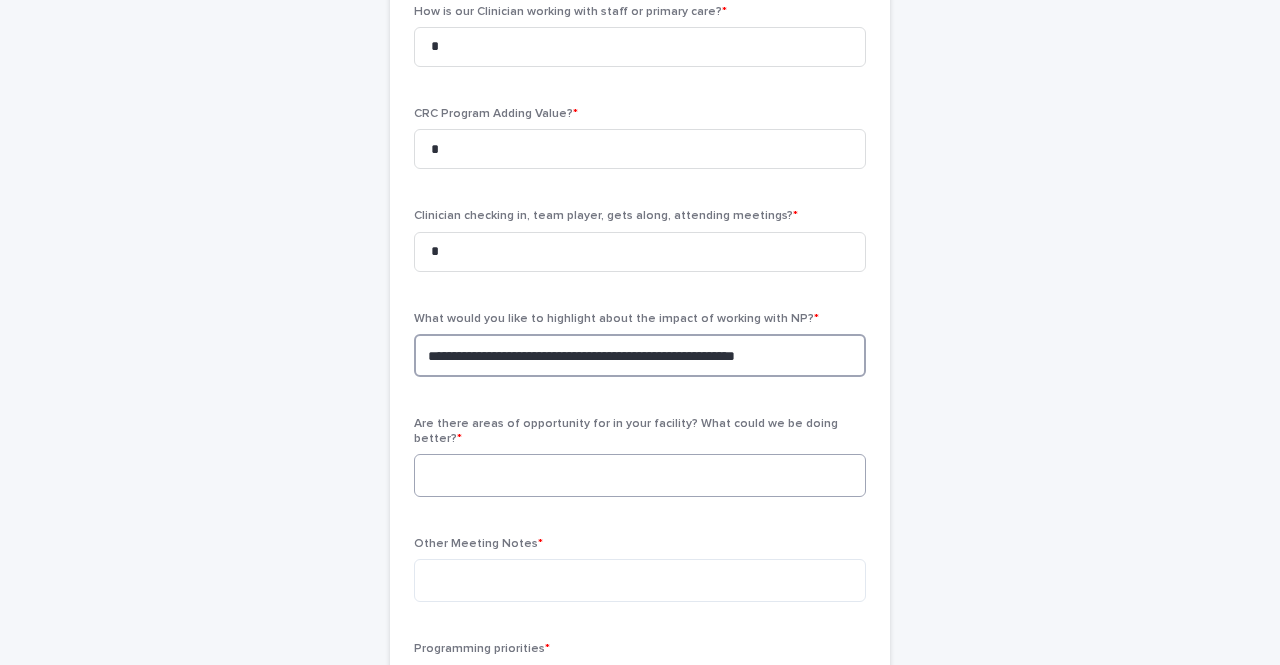 type on "**********" 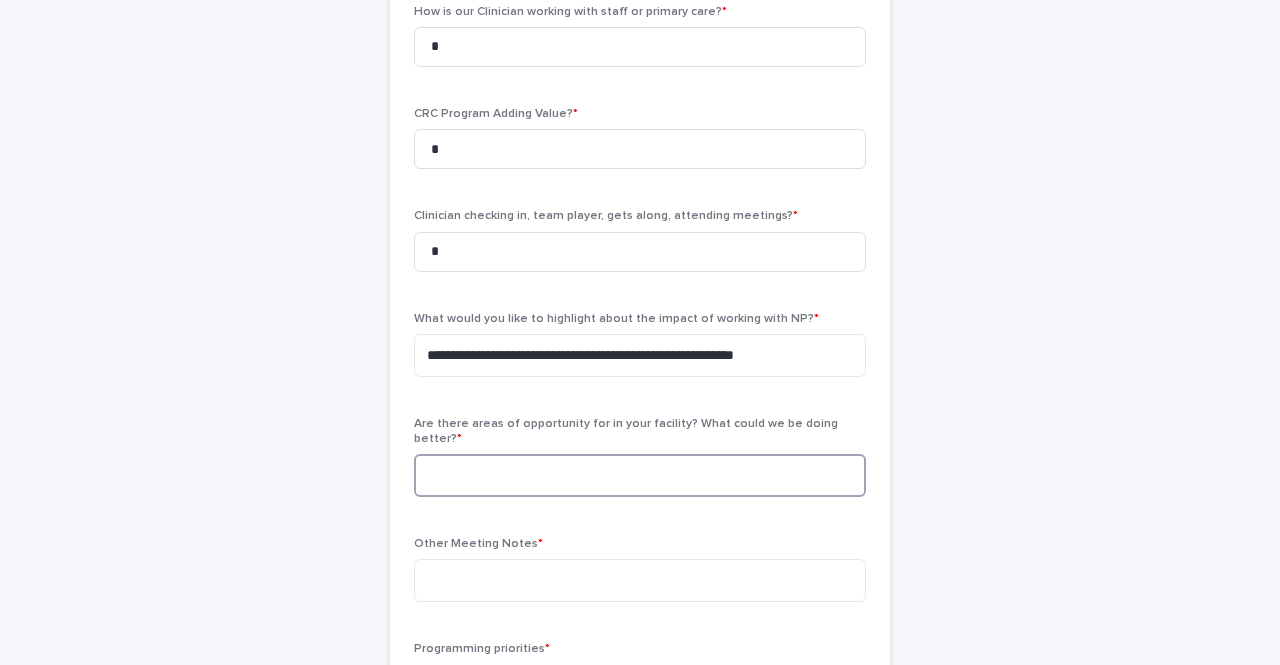 click at bounding box center [640, 475] 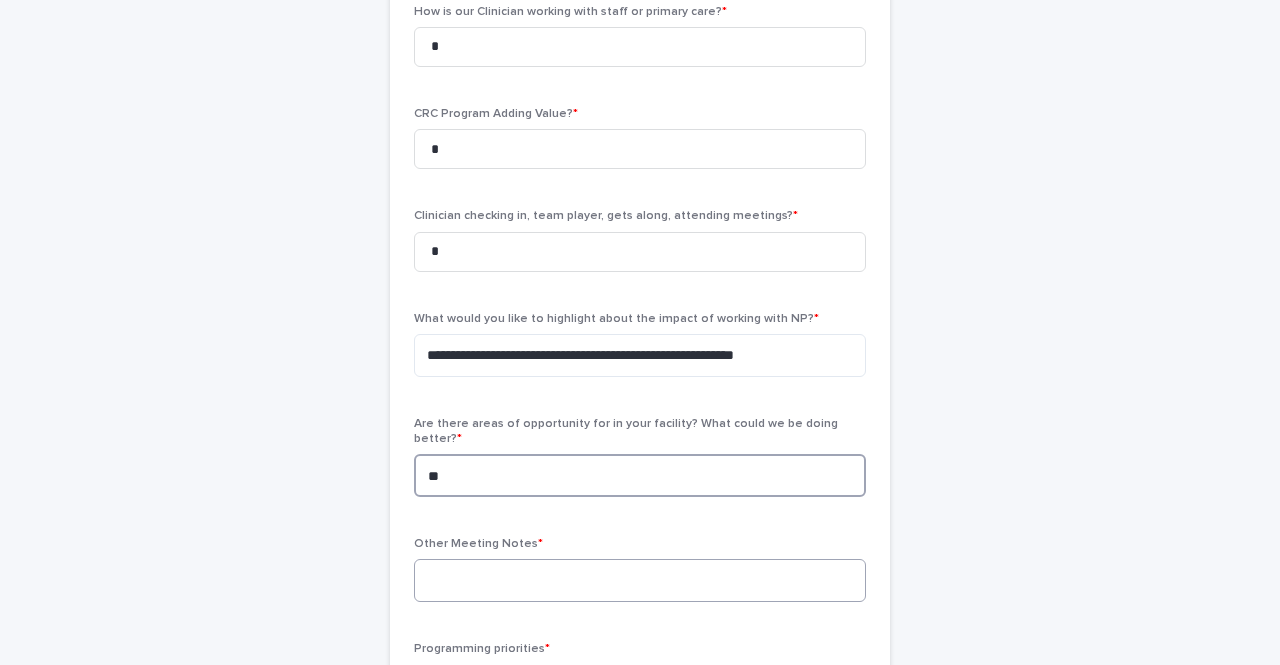 type on "**" 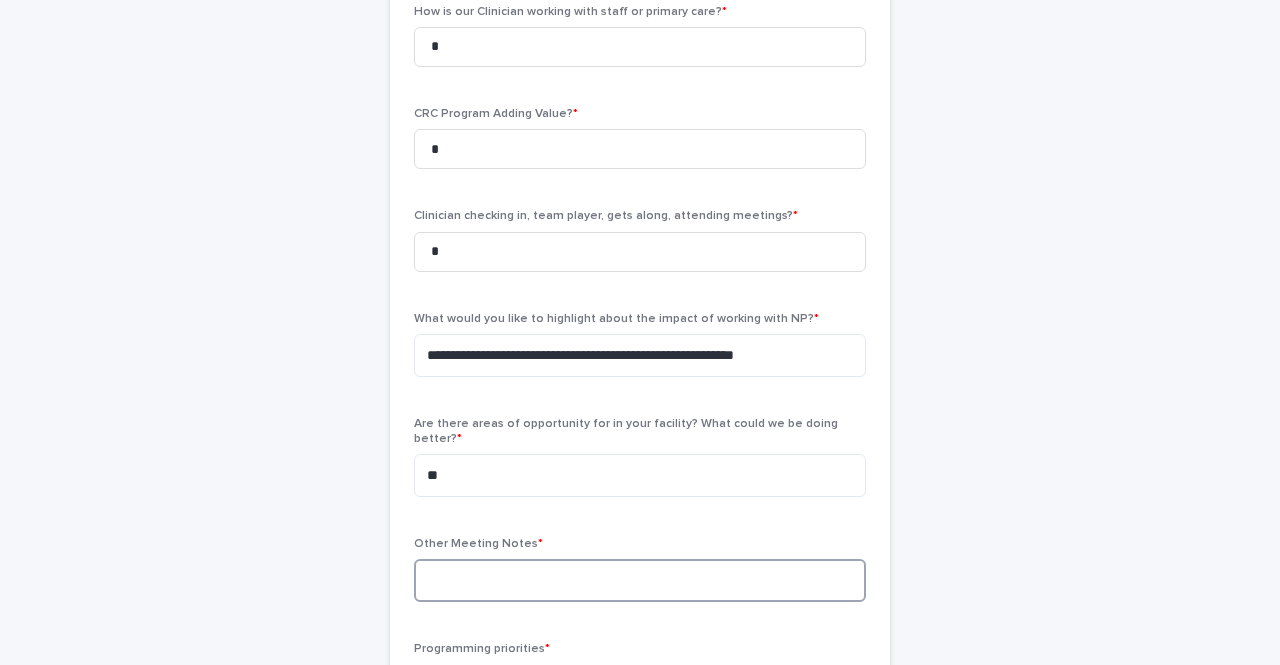 click at bounding box center [640, 580] 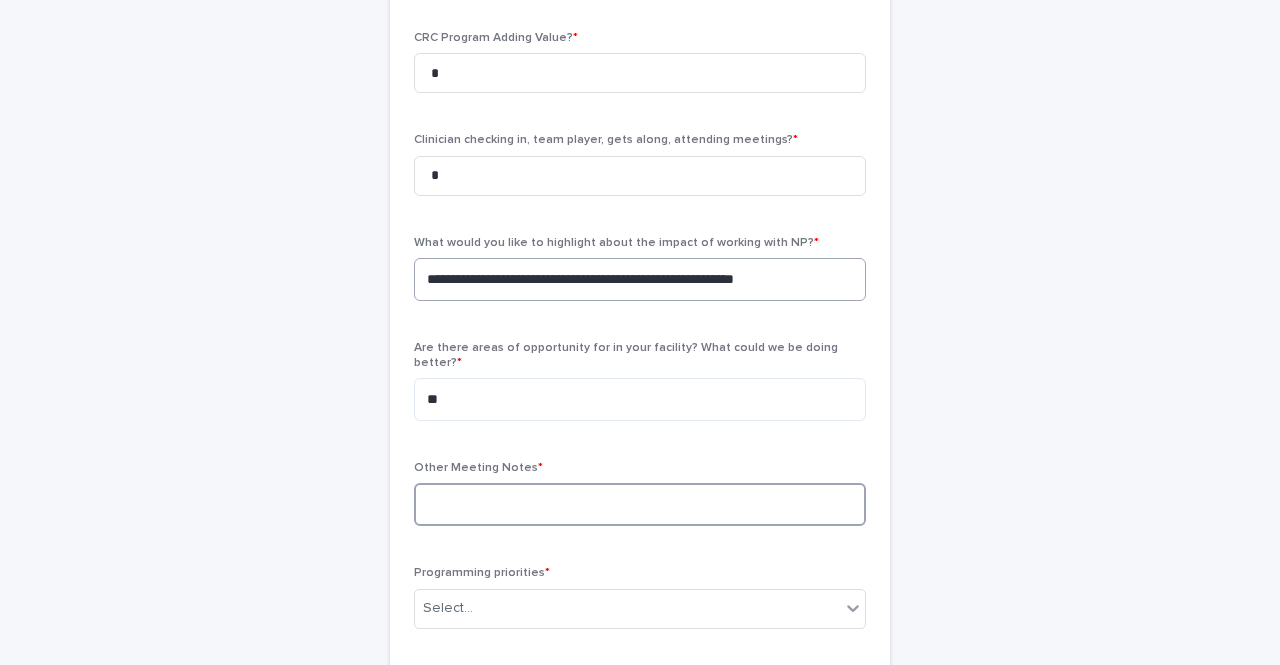scroll, scrollTop: 600, scrollLeft: 0, axis: vertical 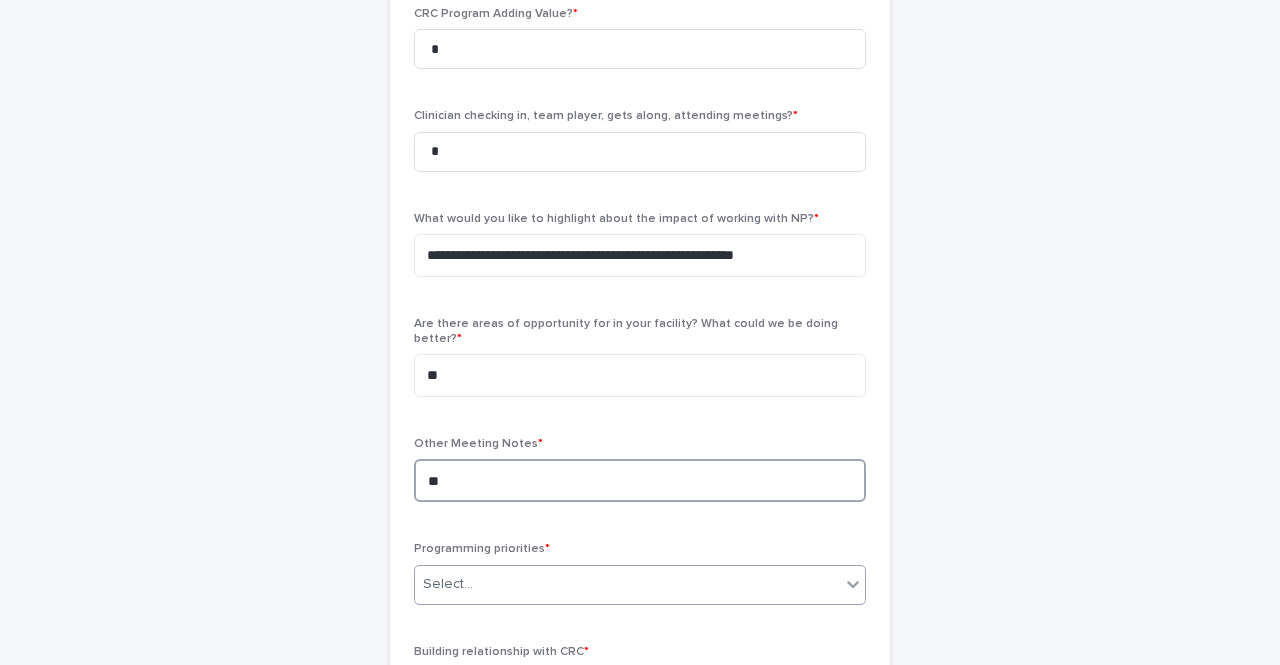 type on "**" 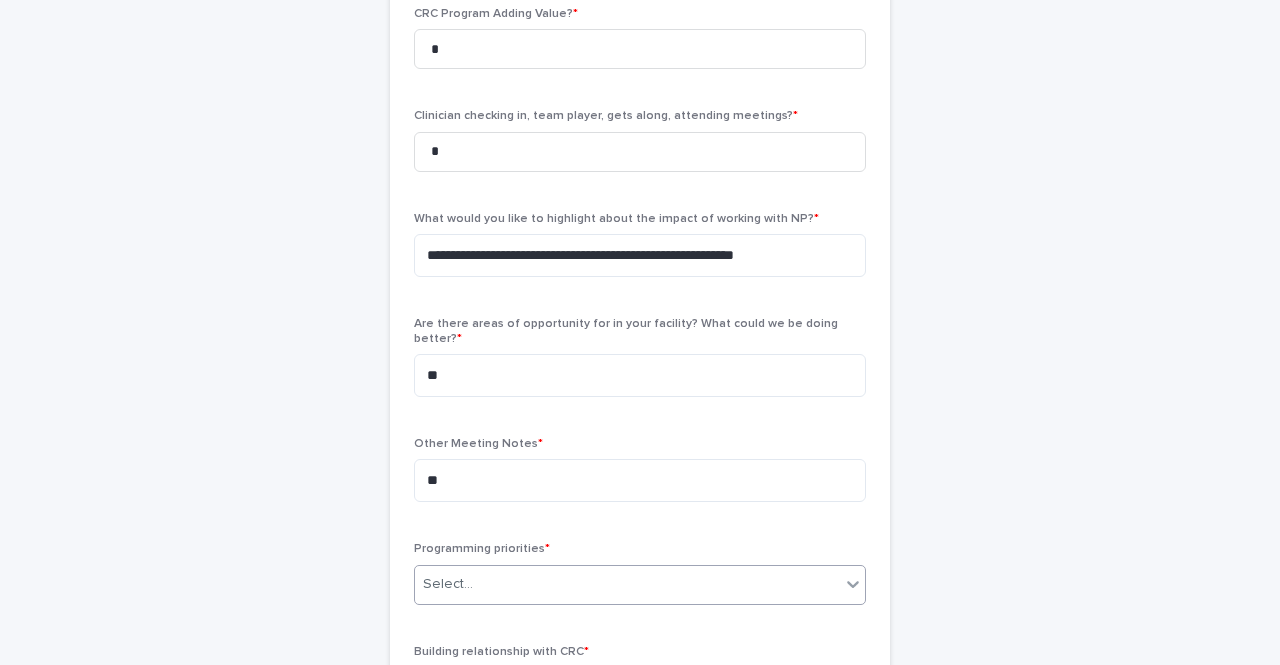 click on "Select..." at bounding box center [627, 584] 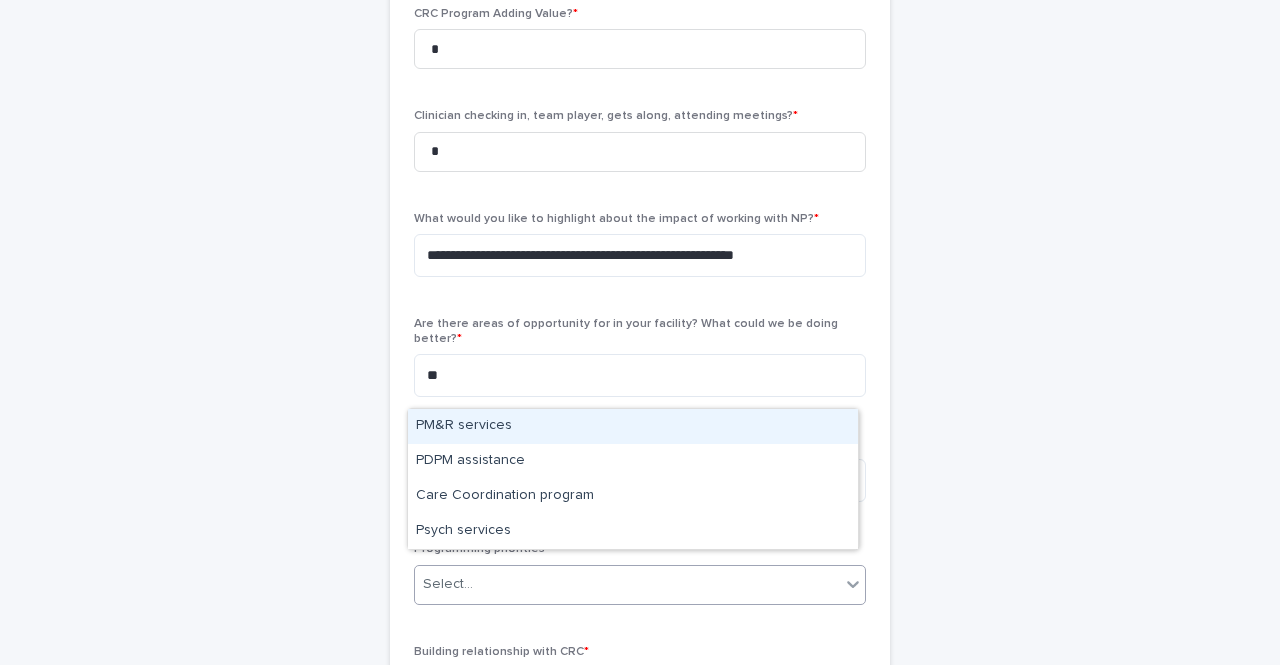 click on "PM&R services" at bounding box center [633, 426] 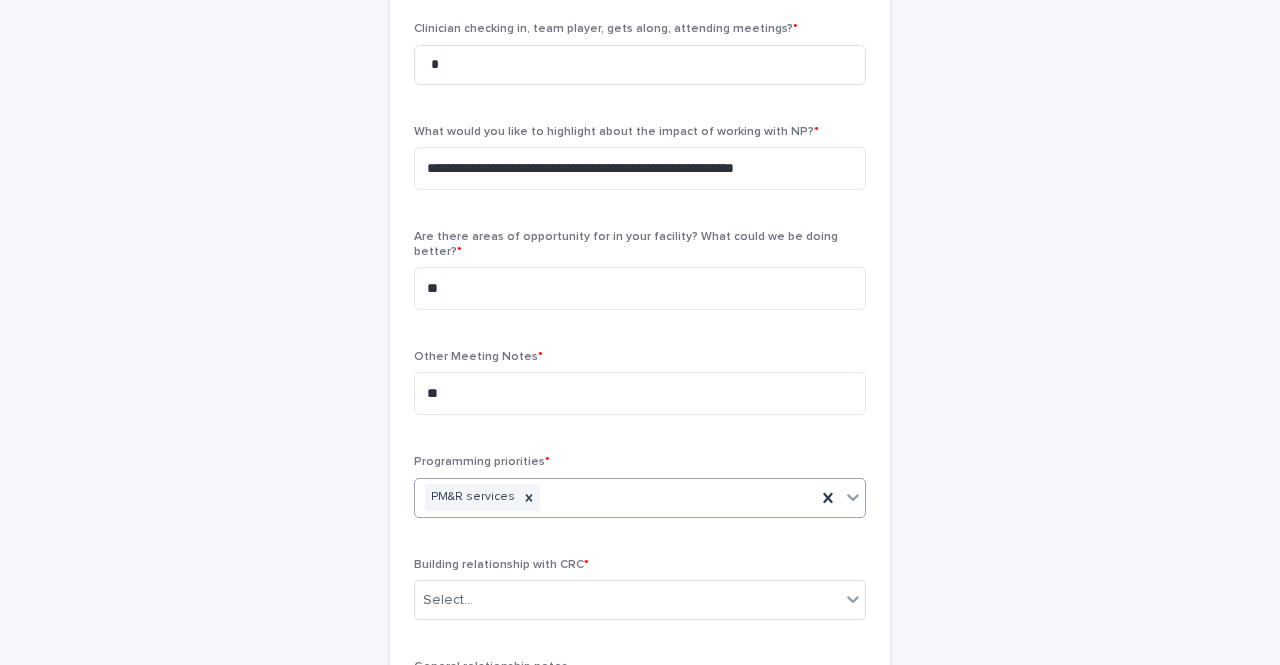 scroll, scrollTop: 700, scrollLeft: 0, axis: vertical 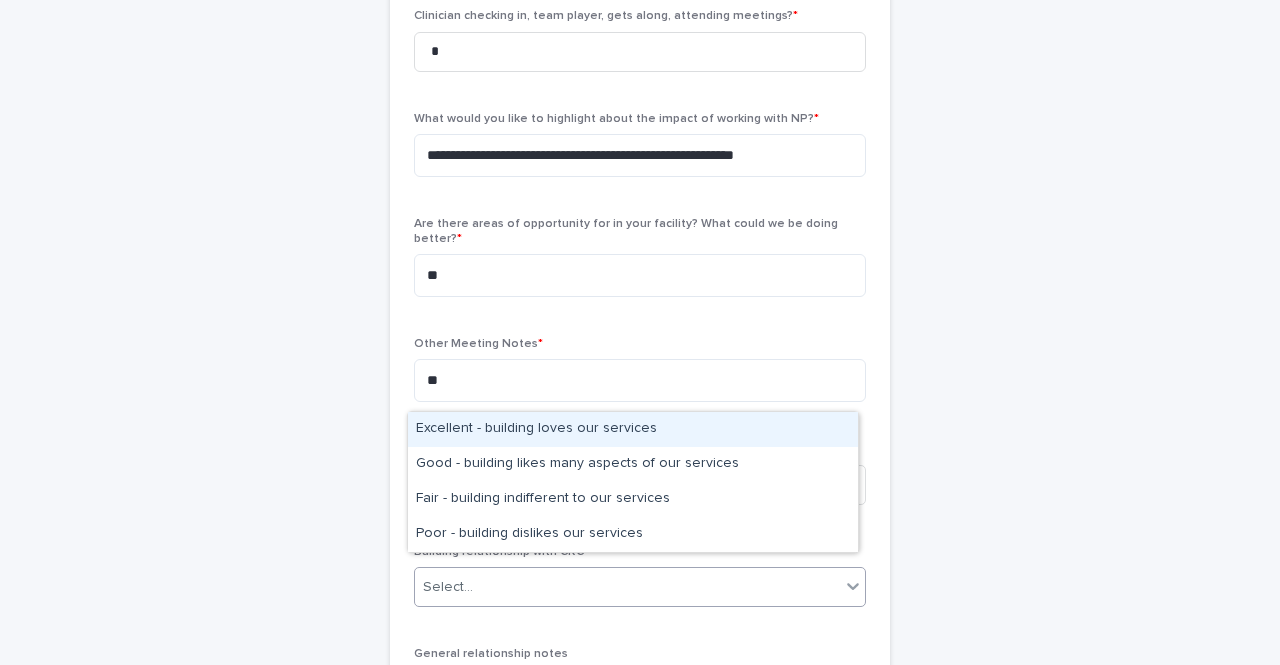 click on "Select..." at bounding box center (627, 587) 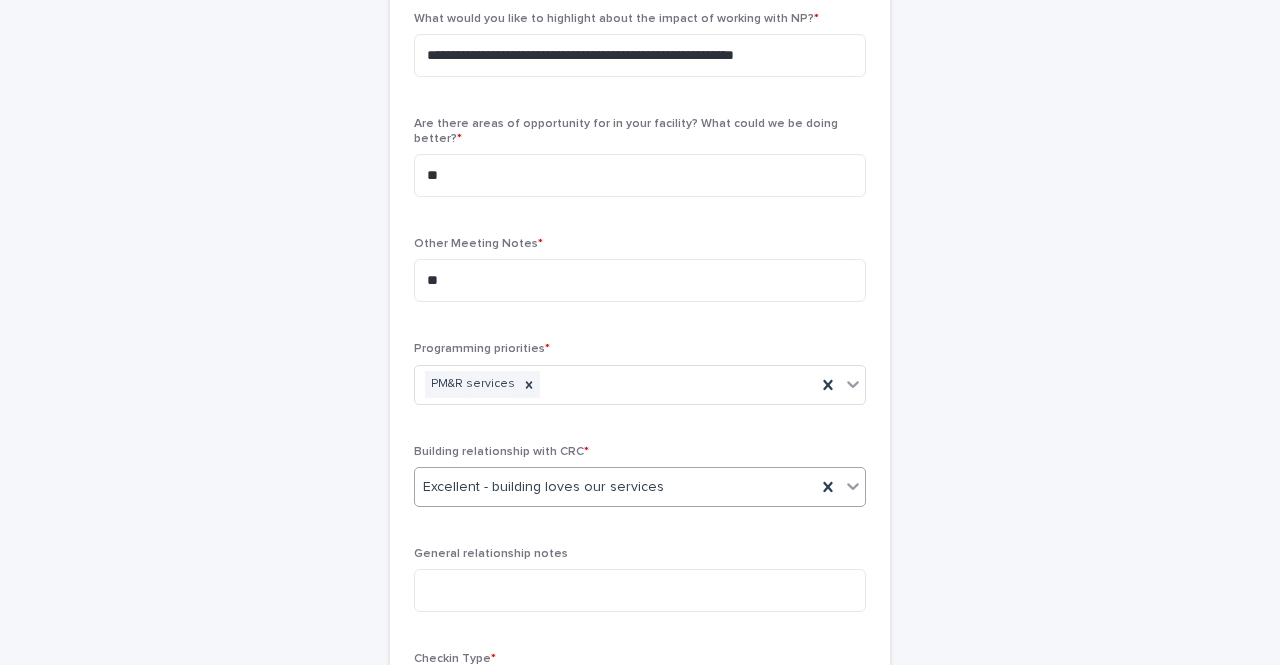 scroll, scrollTop: 900, scrollLeft: 0, axis: vertical 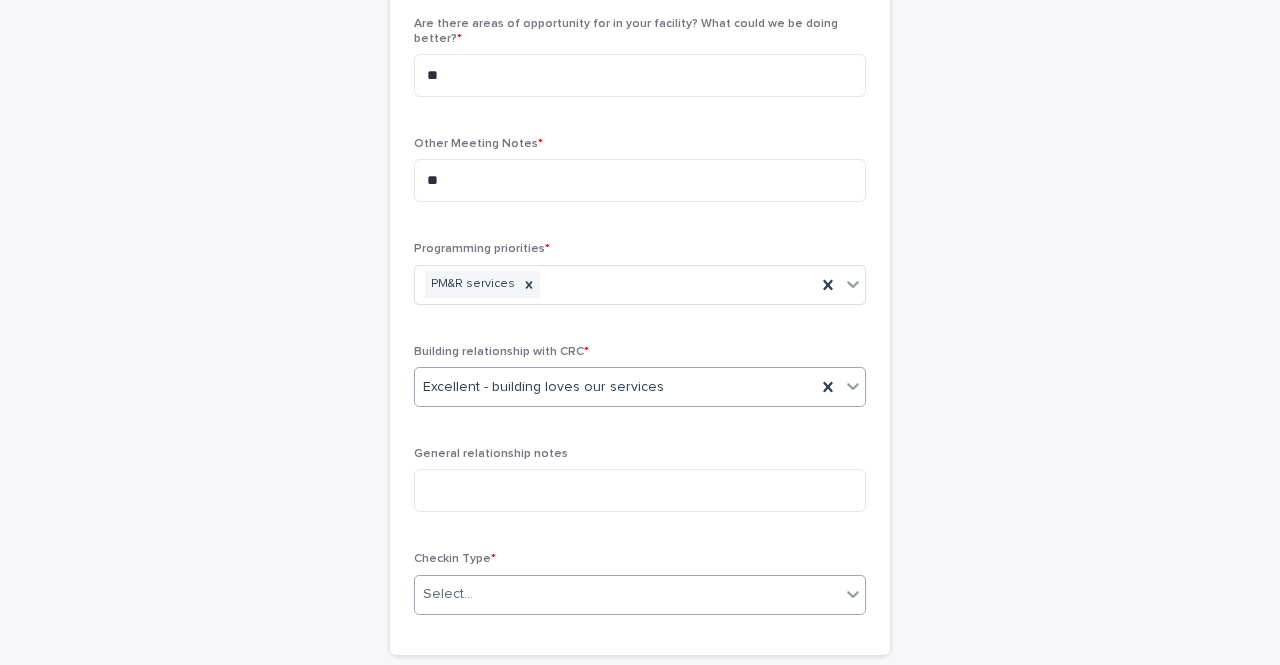 click on "Select..." at bounding box center (640, 595) 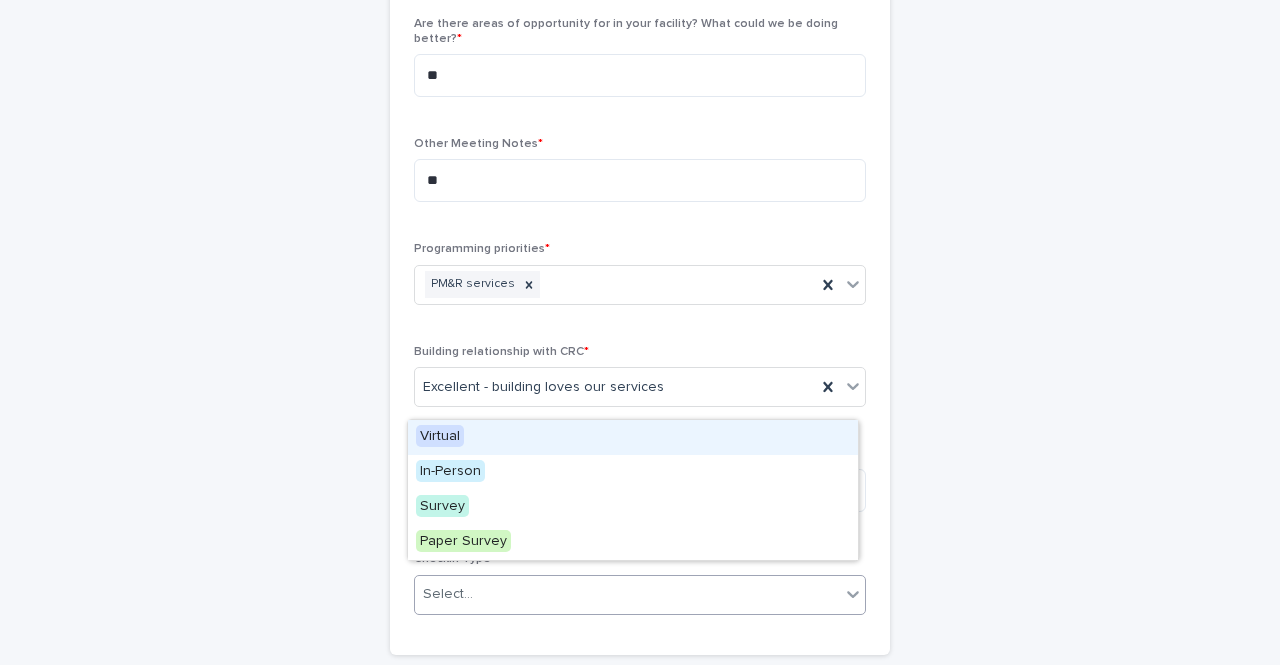 click on "Virtual" at bounding box center [440, 436] 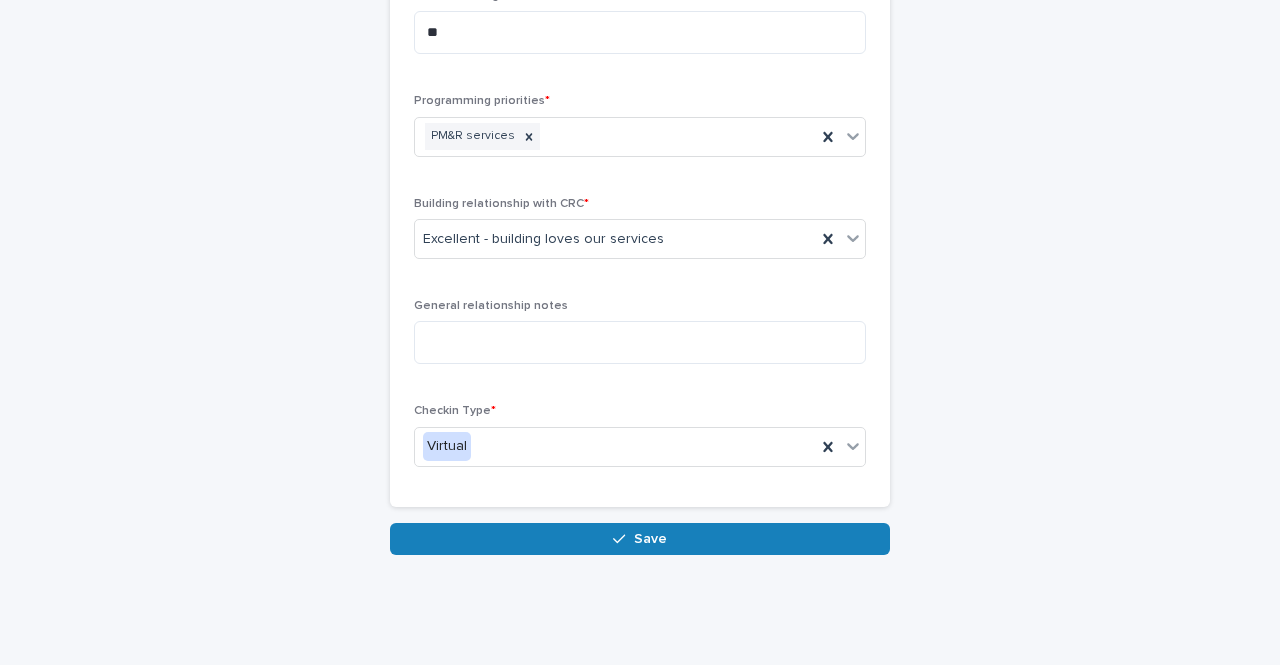 scroll, scrollTop: 1080, scrollLeft: 0, axis: vertical 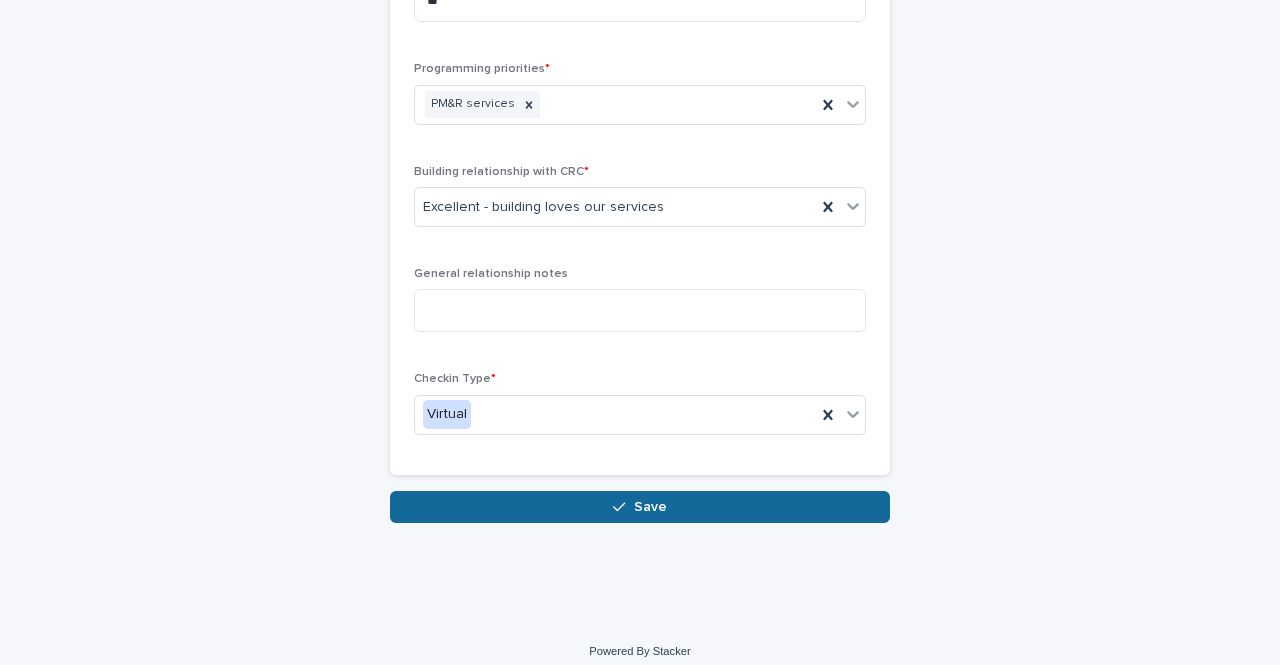 click on "Save" at bounding box center [640, 507] 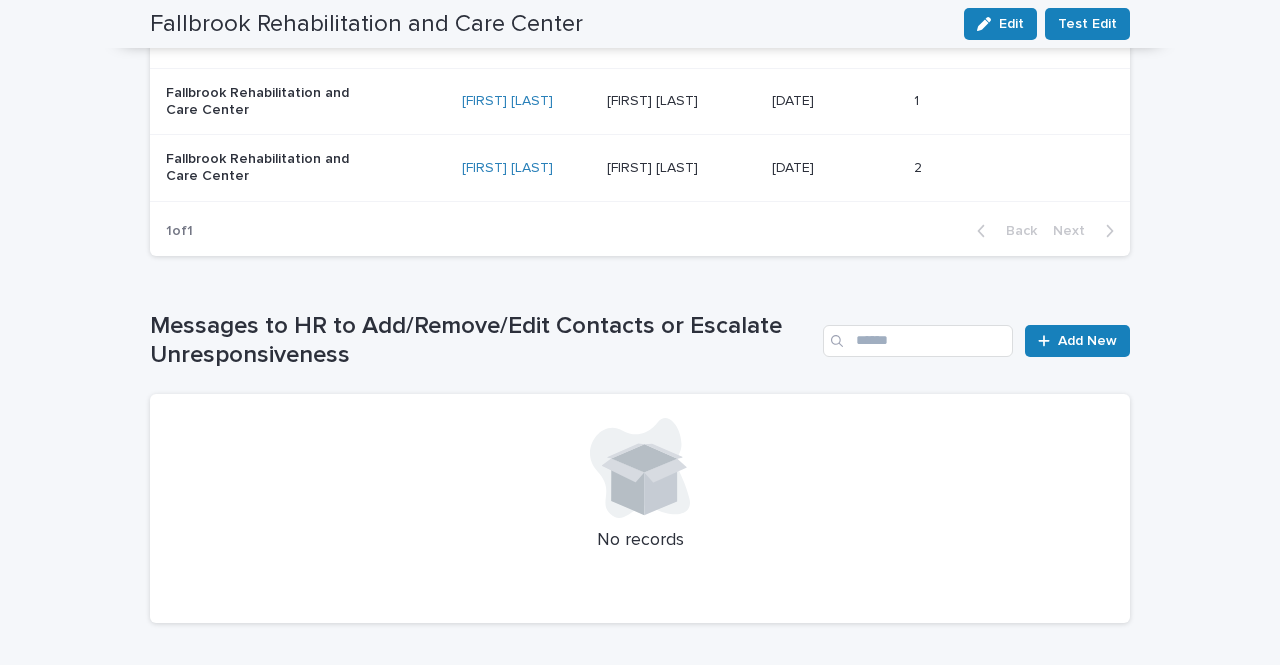 scroll, scrollTop: 0, scrollLeft: 0, axis: both 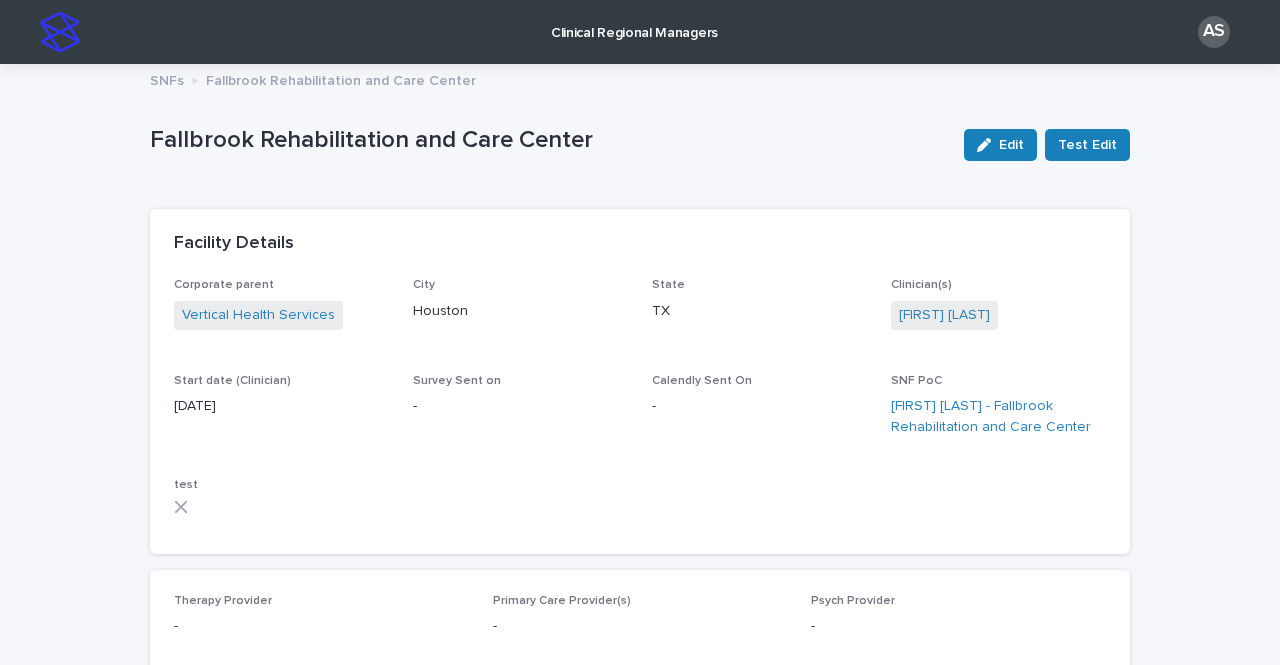 click at bounding box center (60, 32) 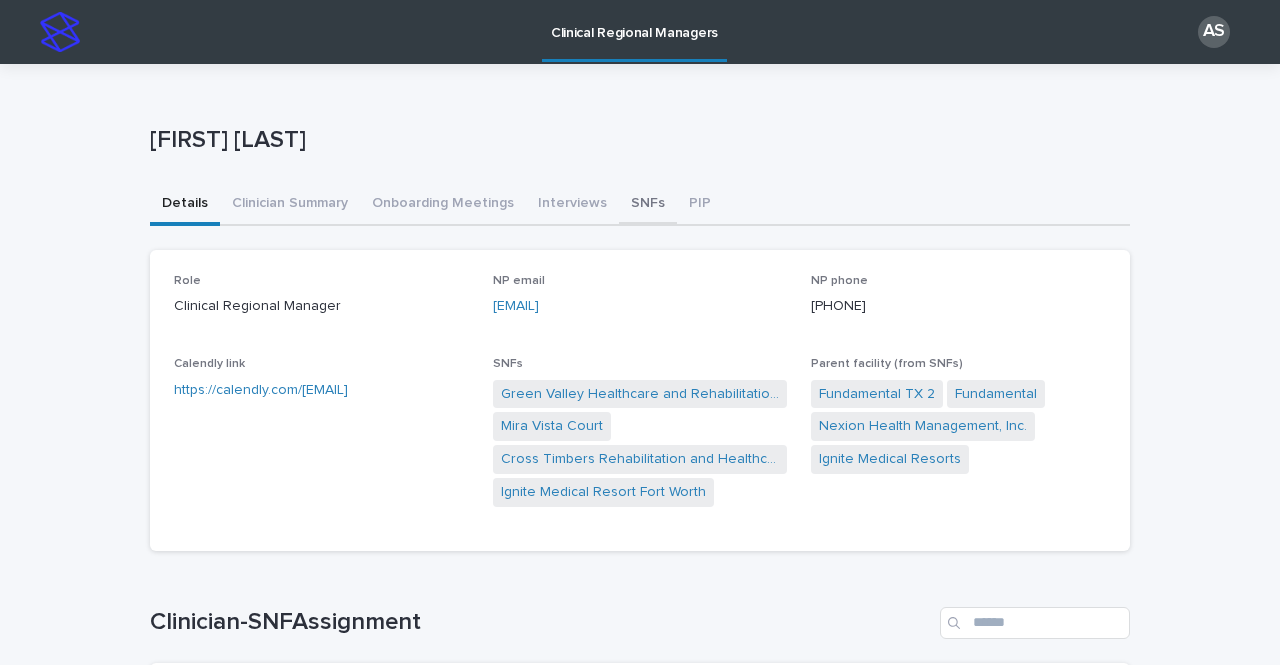 click on "SNFs" at bounding box center (648, 205) 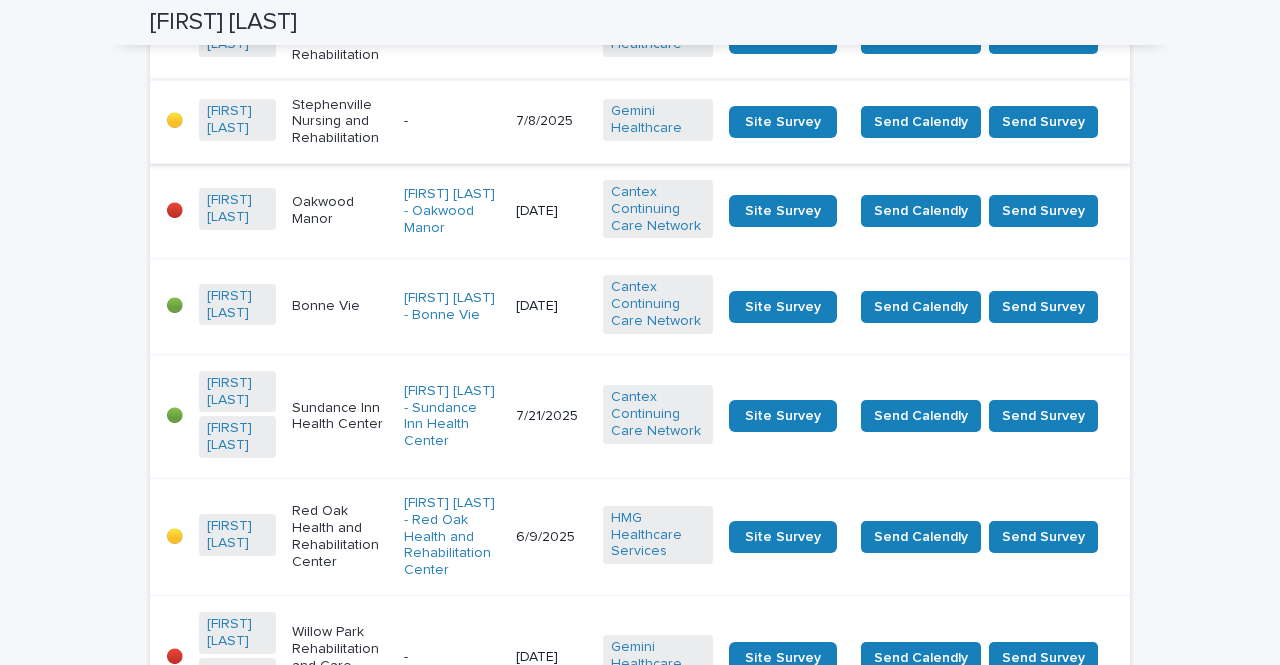 scroll, scrollTop: 1400, scrollLeft: 0, axis: vertical 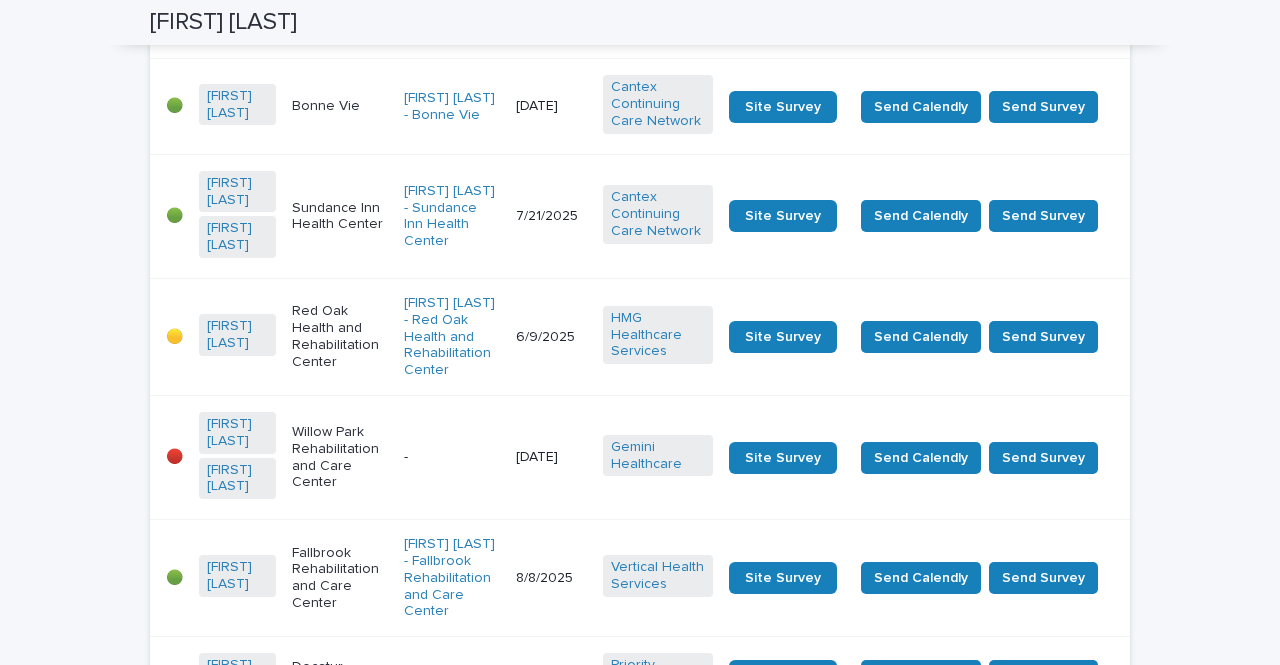 click on "-" at bounding box center [452, 458] 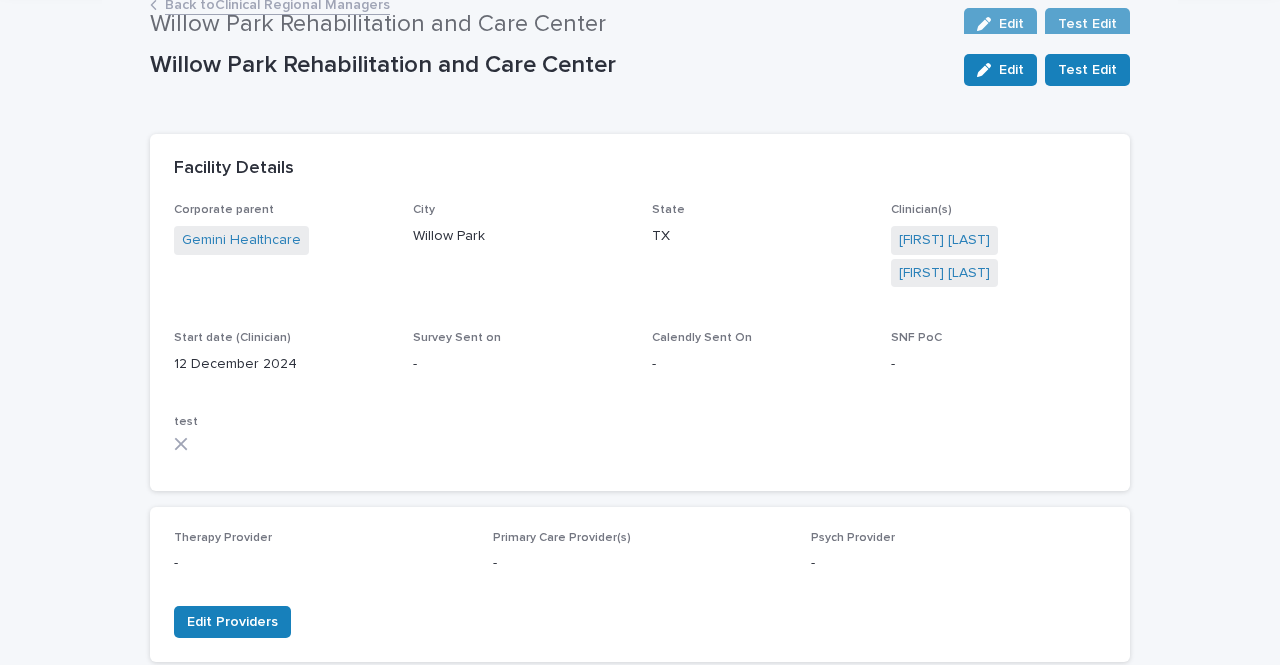 scroll, scrollTop: 0, scrollLeft: 0, axis: both 